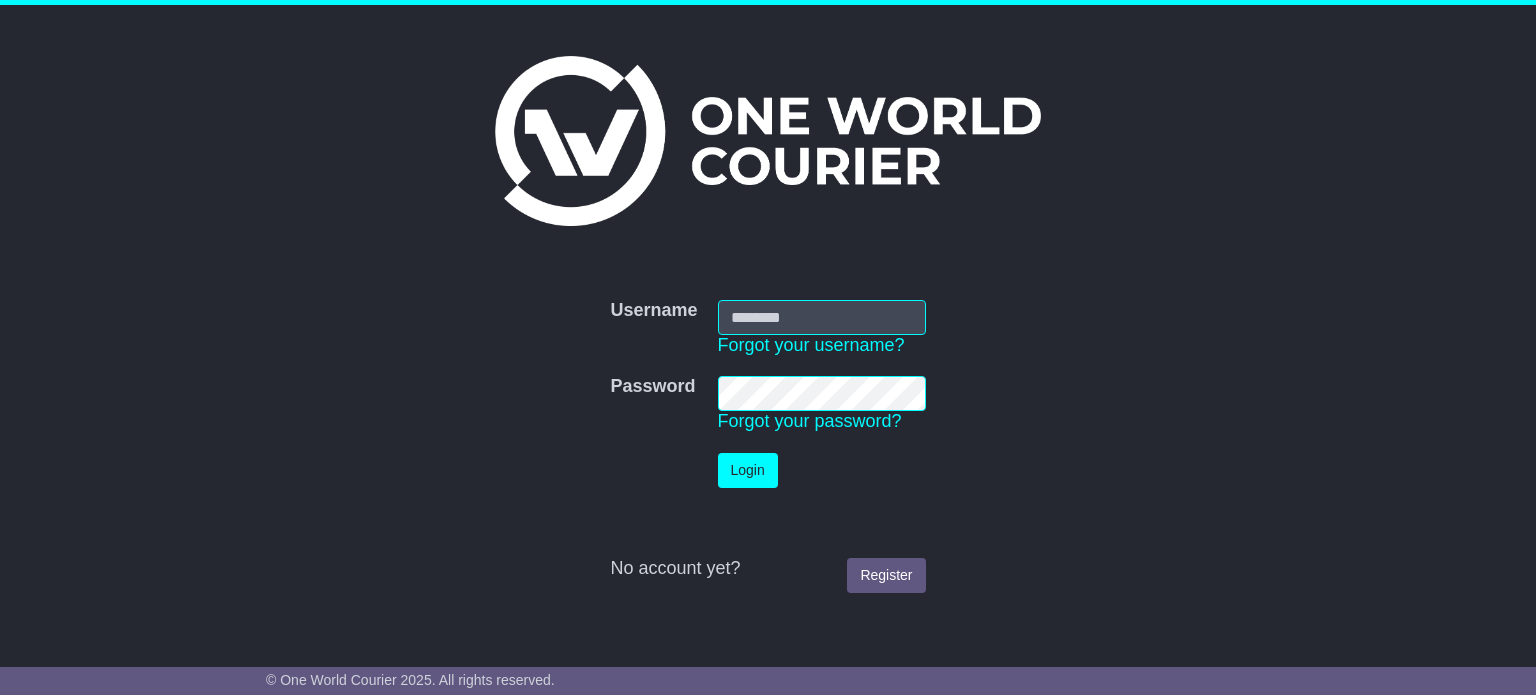scroll, scrollTop: 0, scrollLeft: 0, axis: both 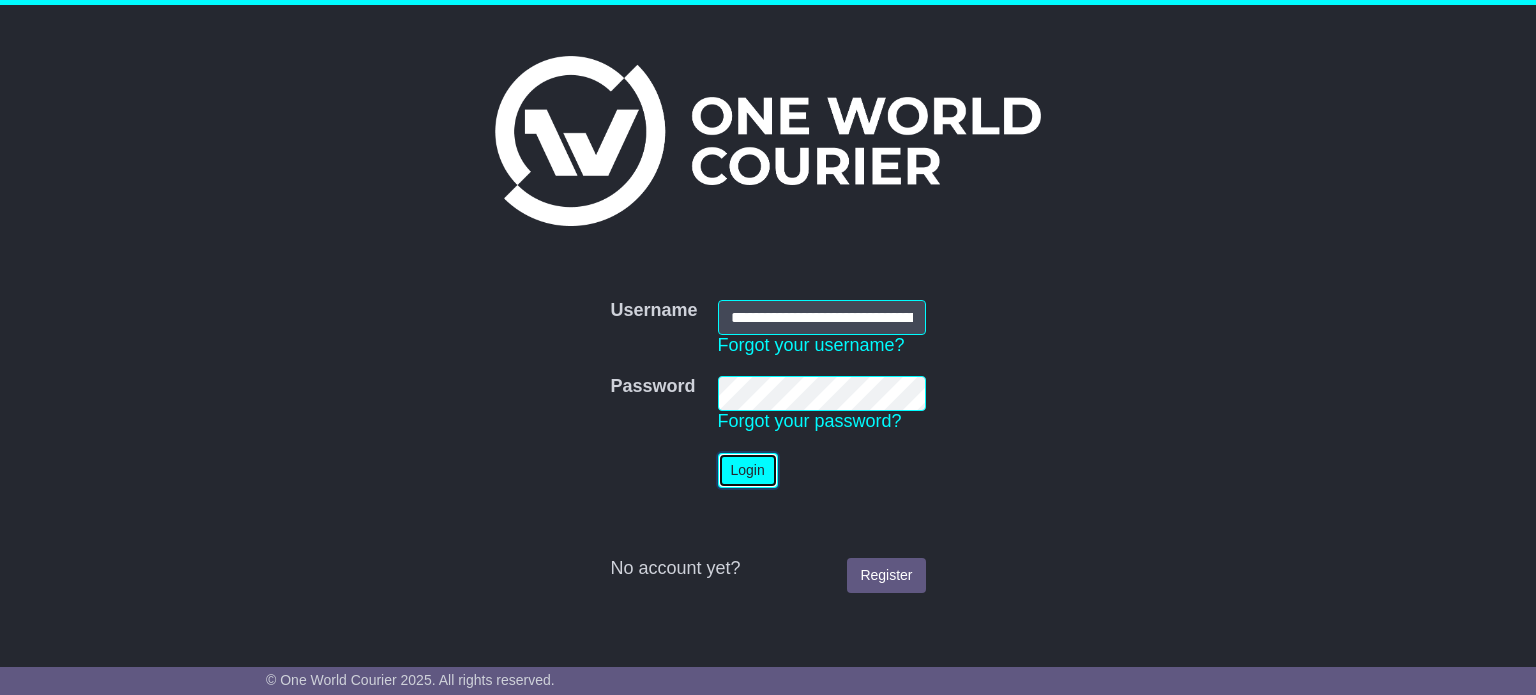click on "Login" at bounding box center (748, 470) 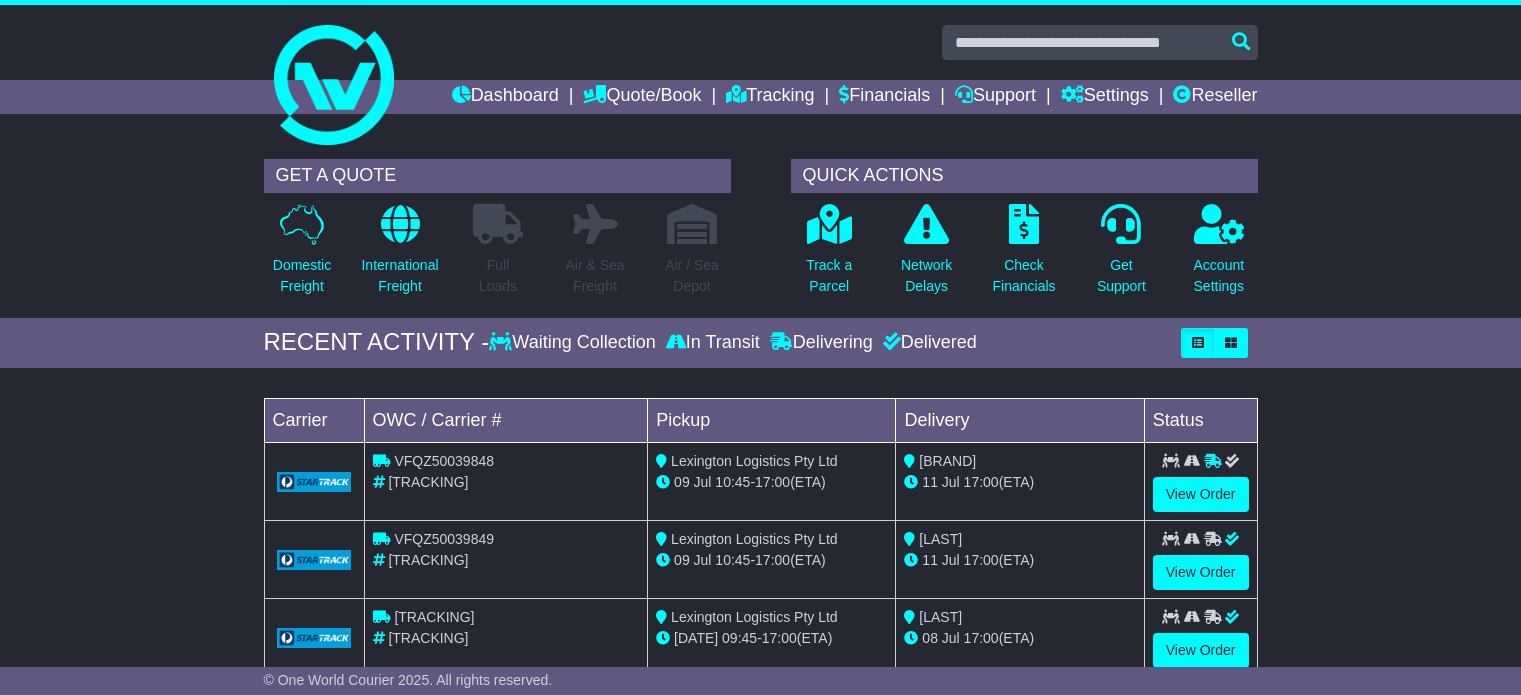 scroll, scrollTop: 0, scrollLeft: 0, axis: both 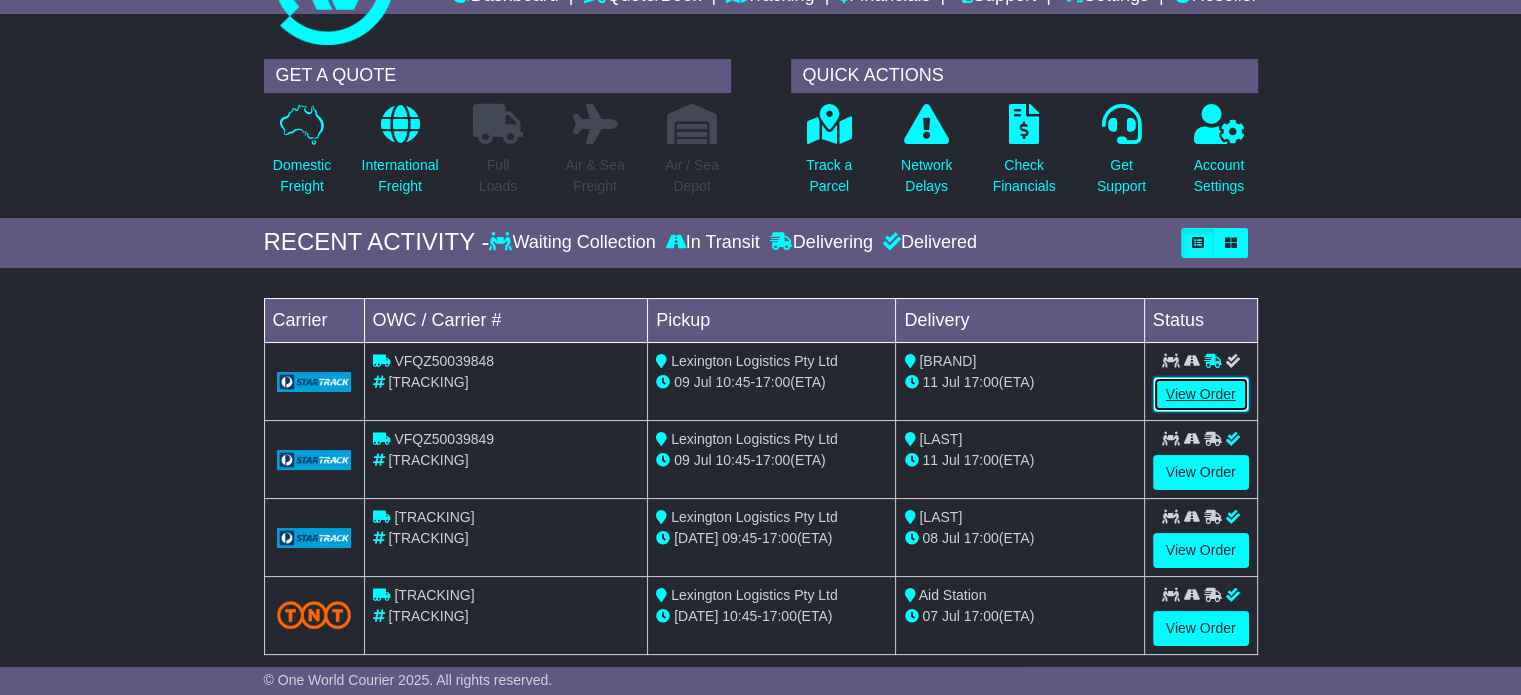 click on "View Order" at bounding box center (1201, 394) 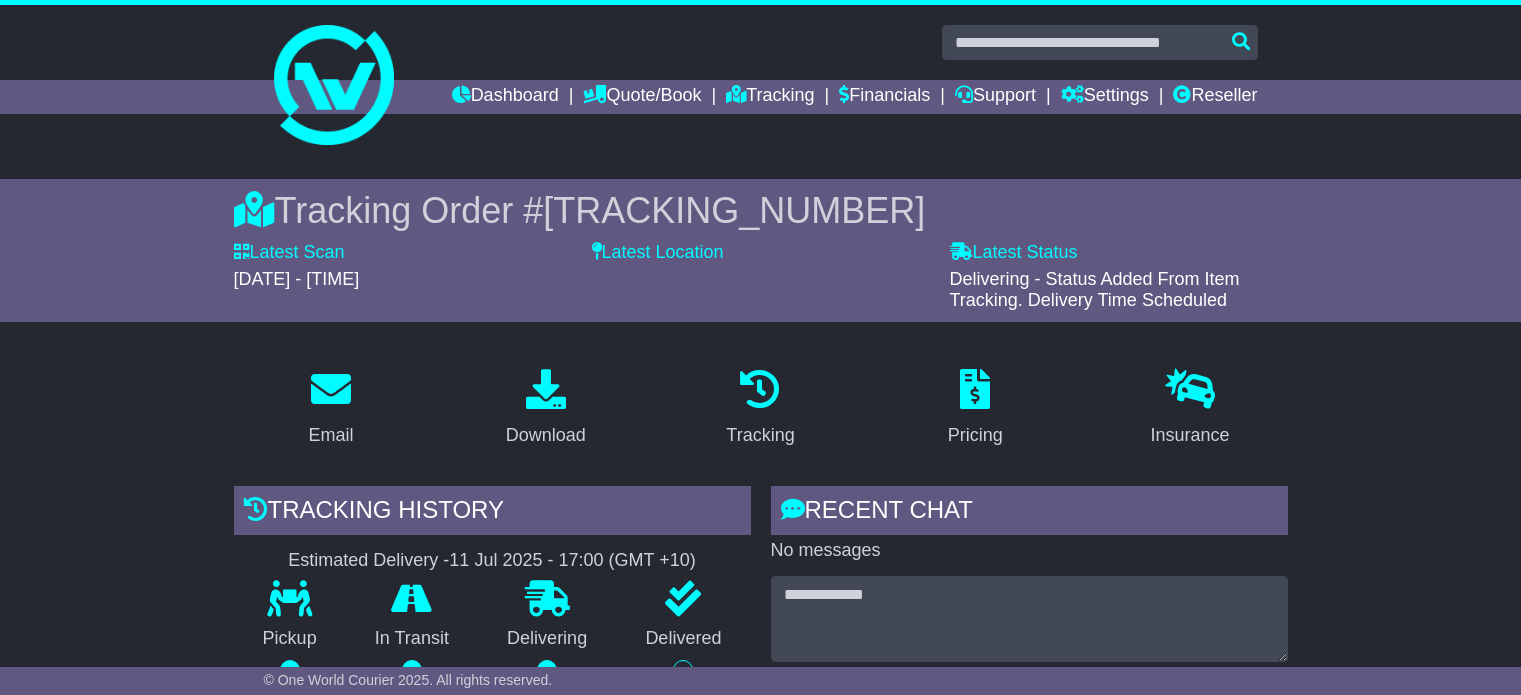 scroll, scrollTop: 0, scrollLeft: 0, axis: both 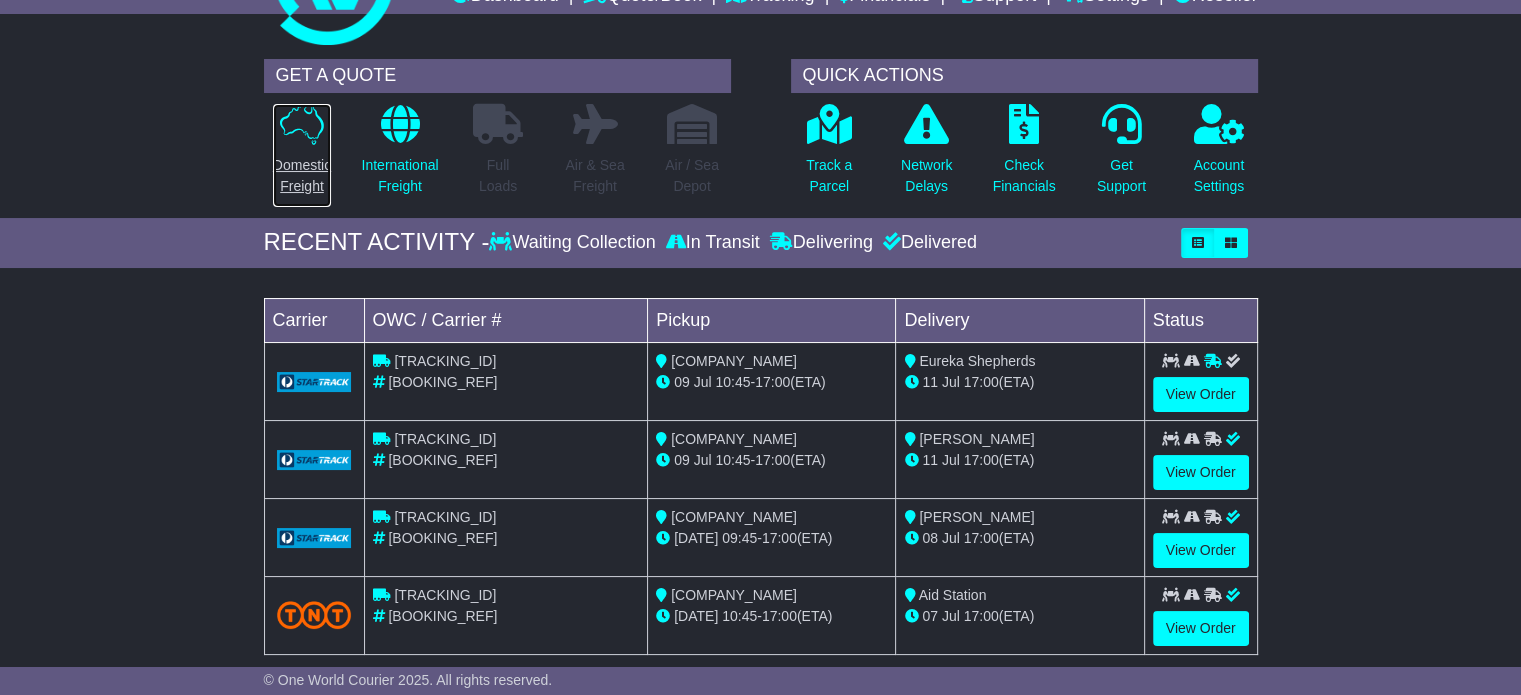 click at bounding box center [302, 124] 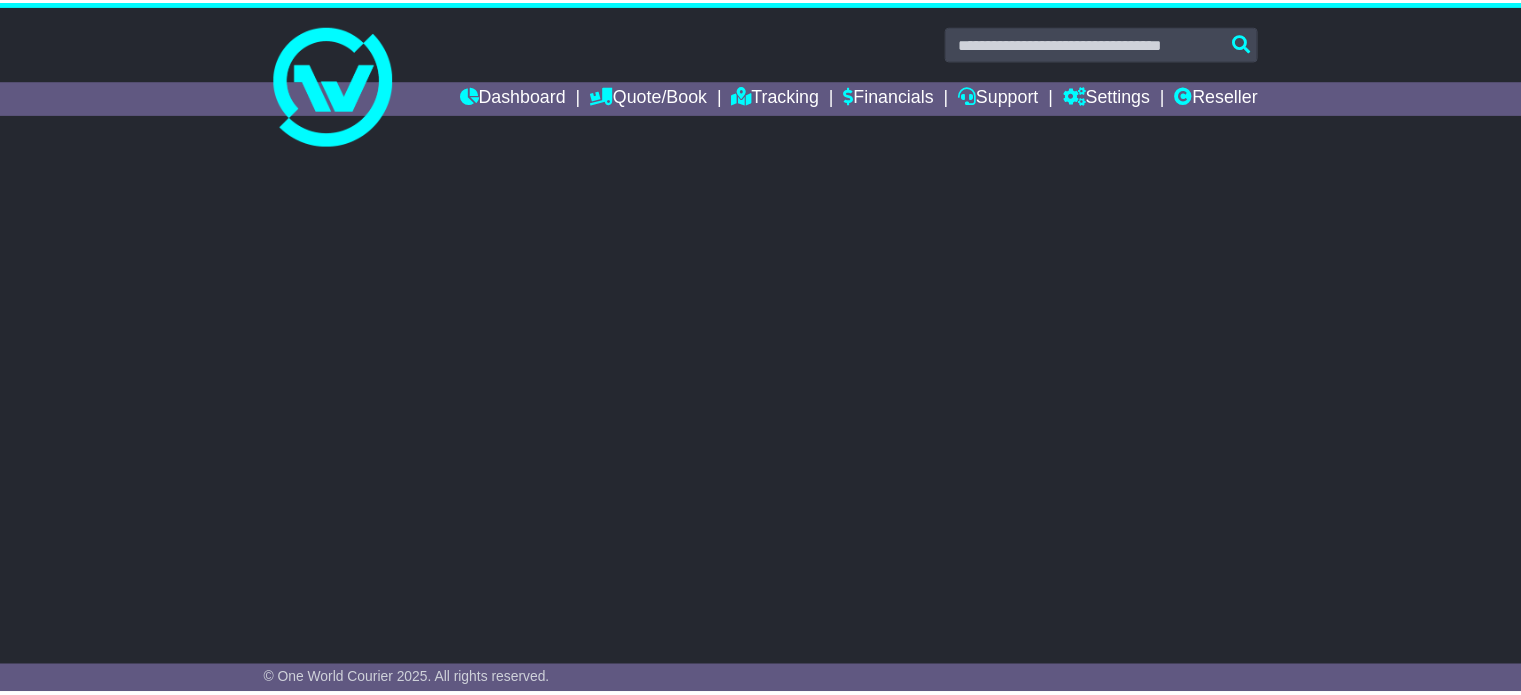 scroll, scrollTop: 0, scrollLeft: 0, axis: both 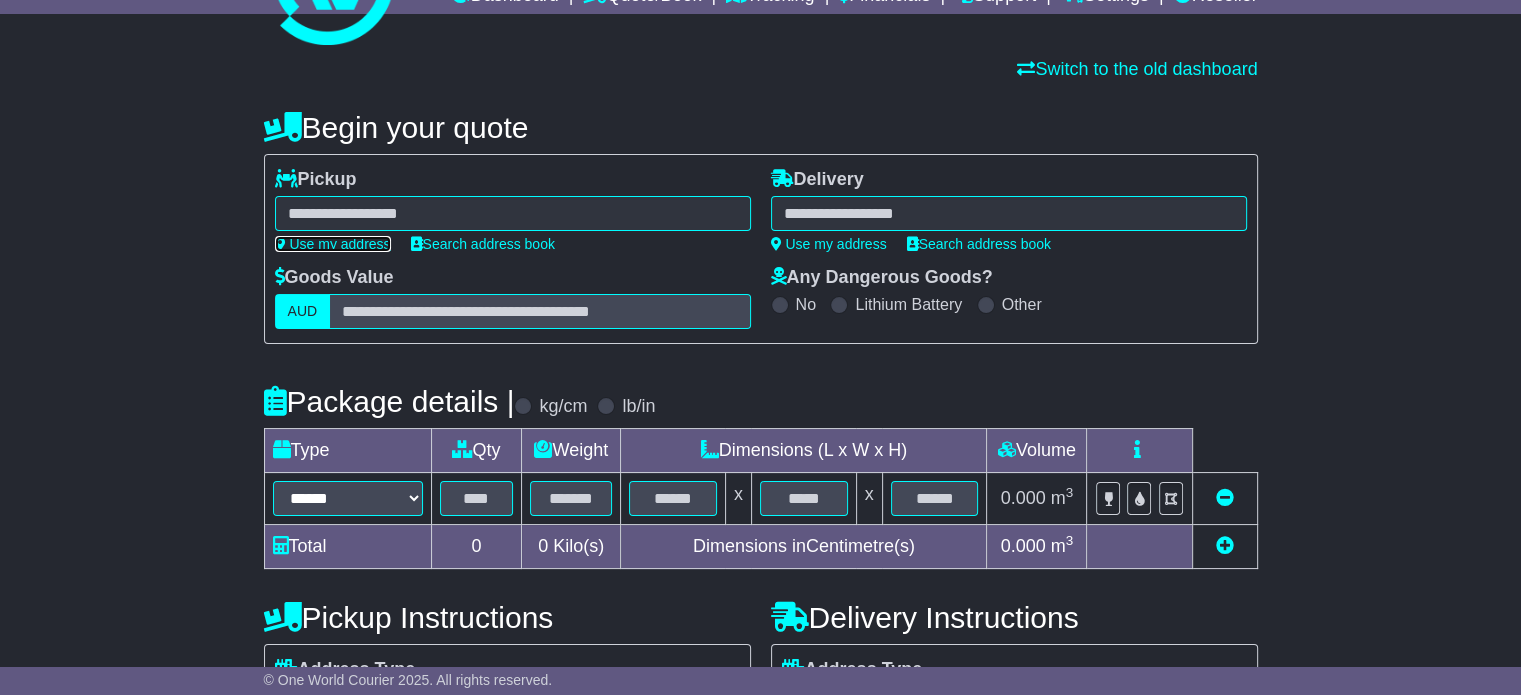 click on "Use my address" at bounding box center (333, 244) 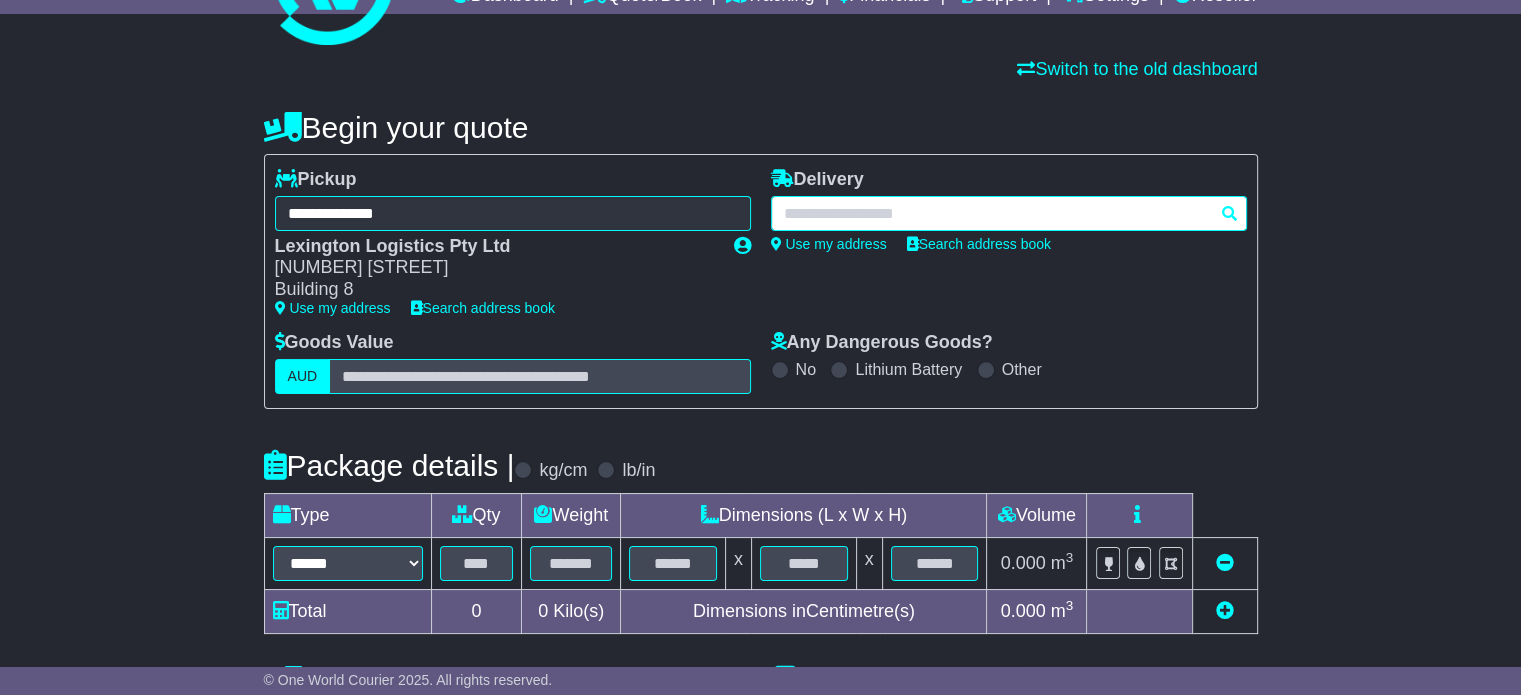 click at bounding box center (513, 213) 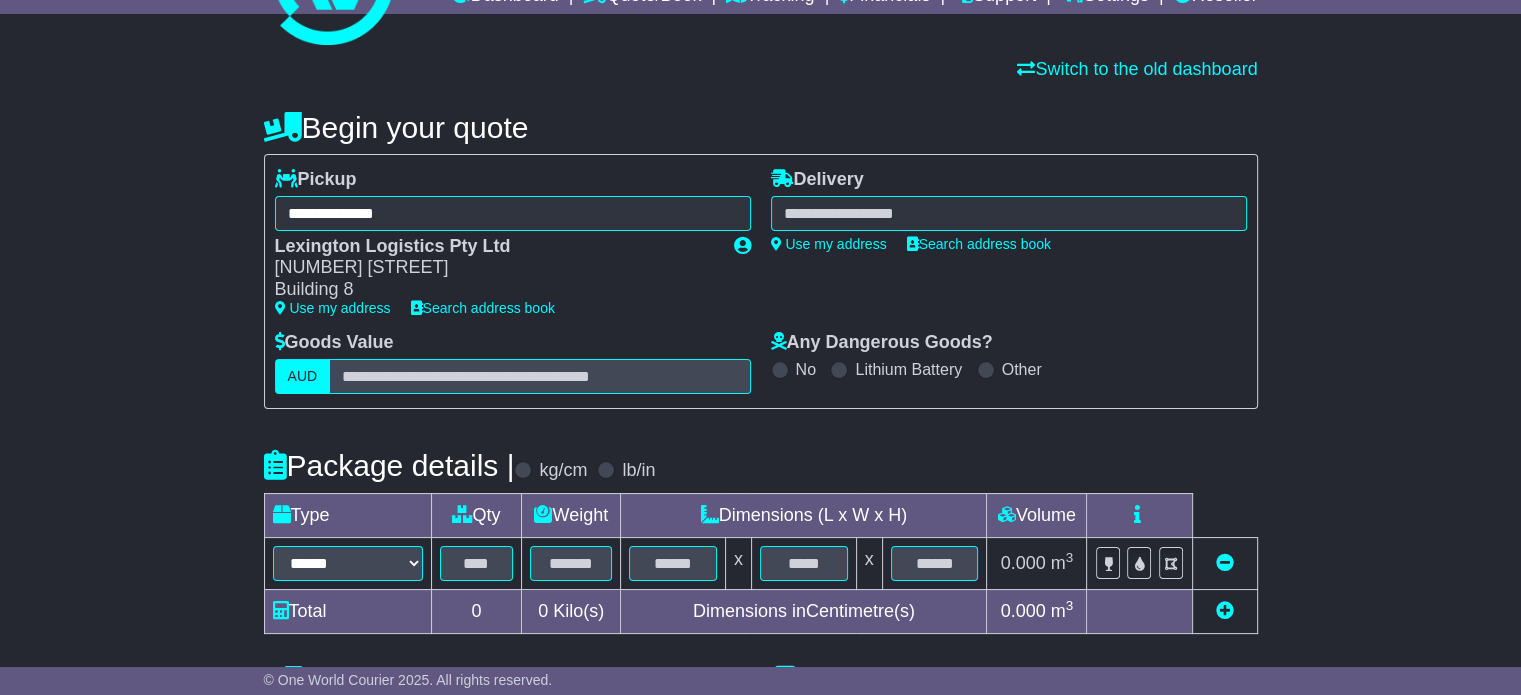 click at bounding box center [513, 213] 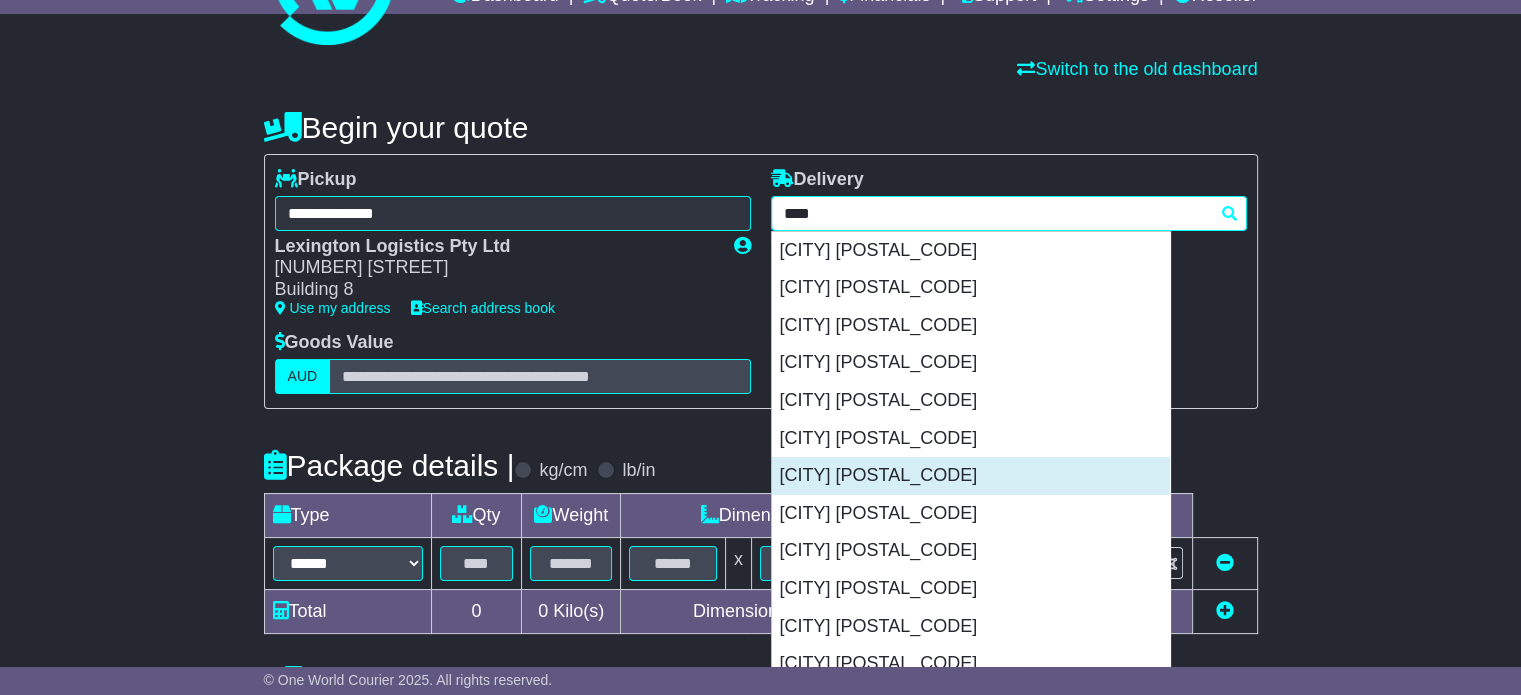 click on "CEDAR VALE 4285" at bounding box center [971, 476] 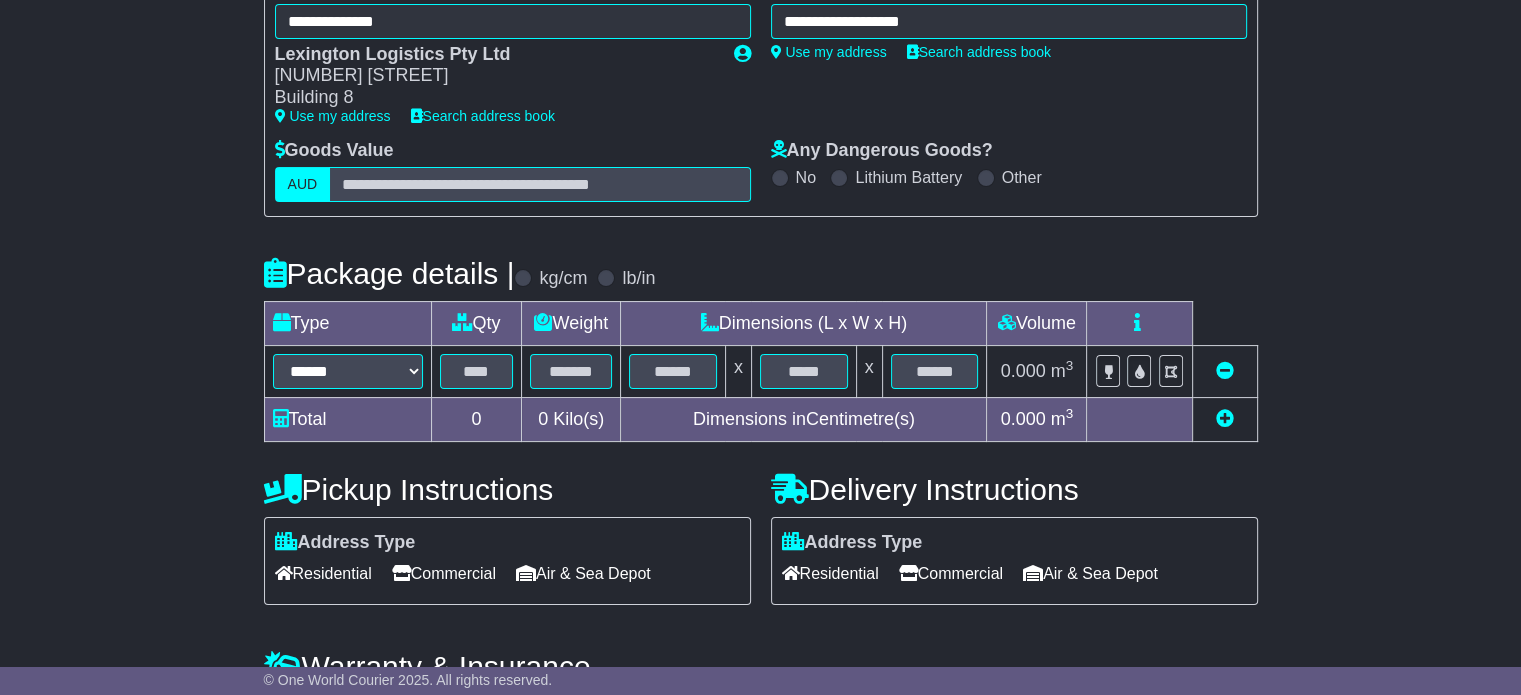 scroll, scrollTop: 300, scrollLeft: 0, axis: vertical 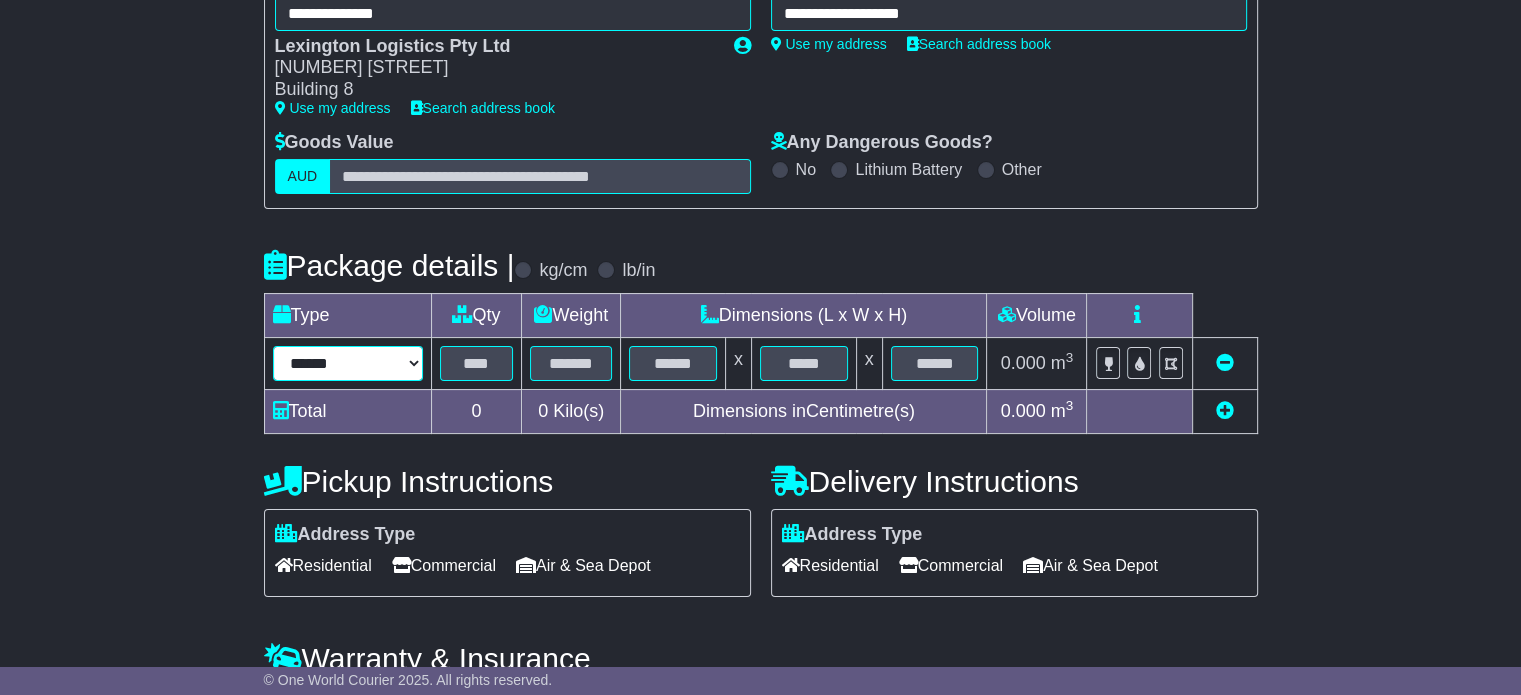 click on "****** ****** *** ******** ***** **** **** ****** *** *******" at bounding box center (348, 363) 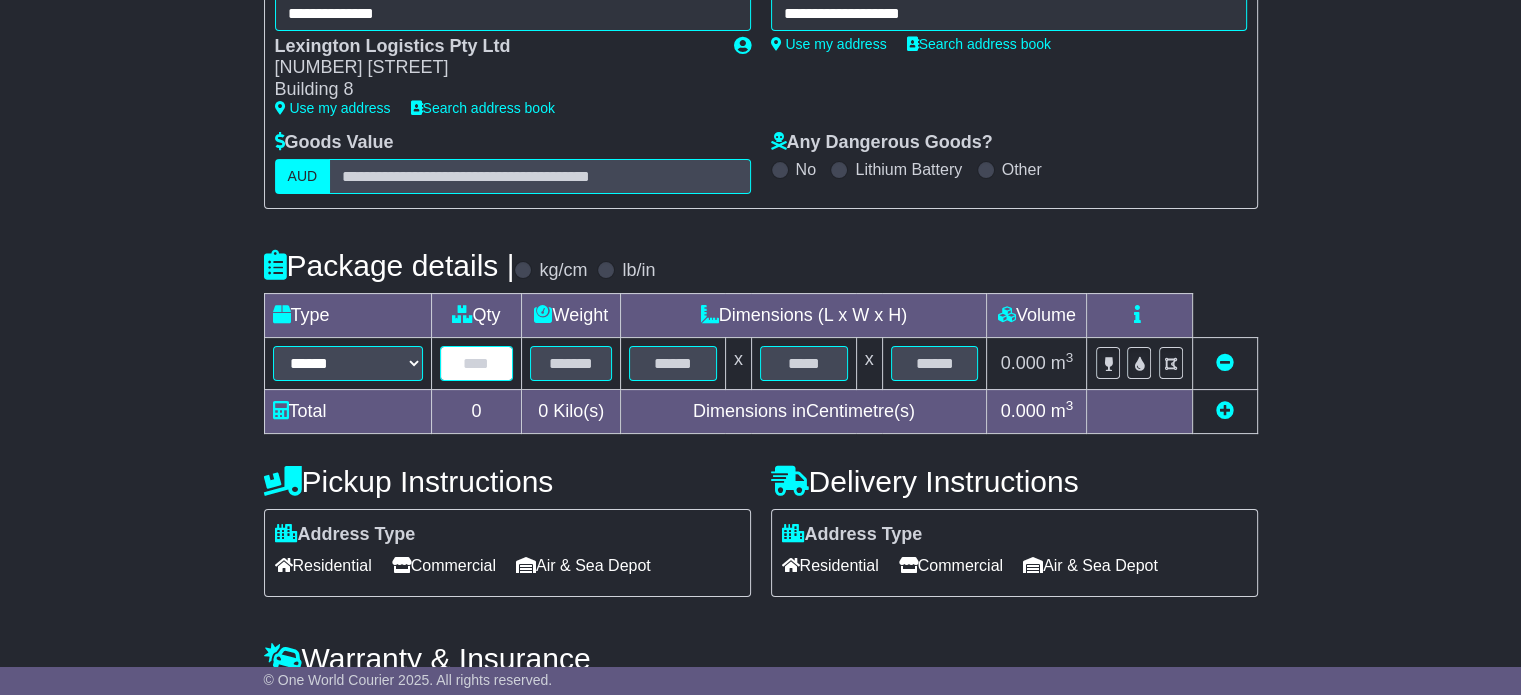 click at bounding box center [477, 363] 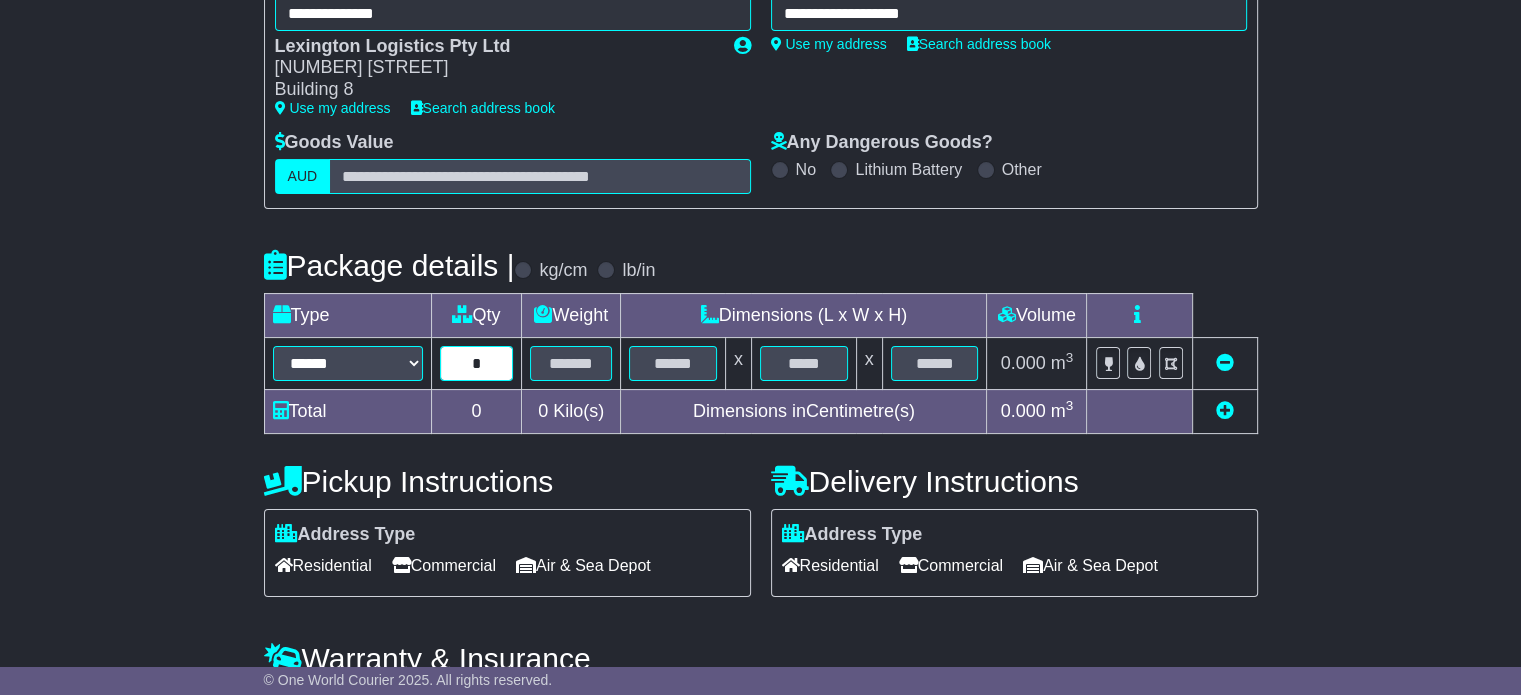type on "*" 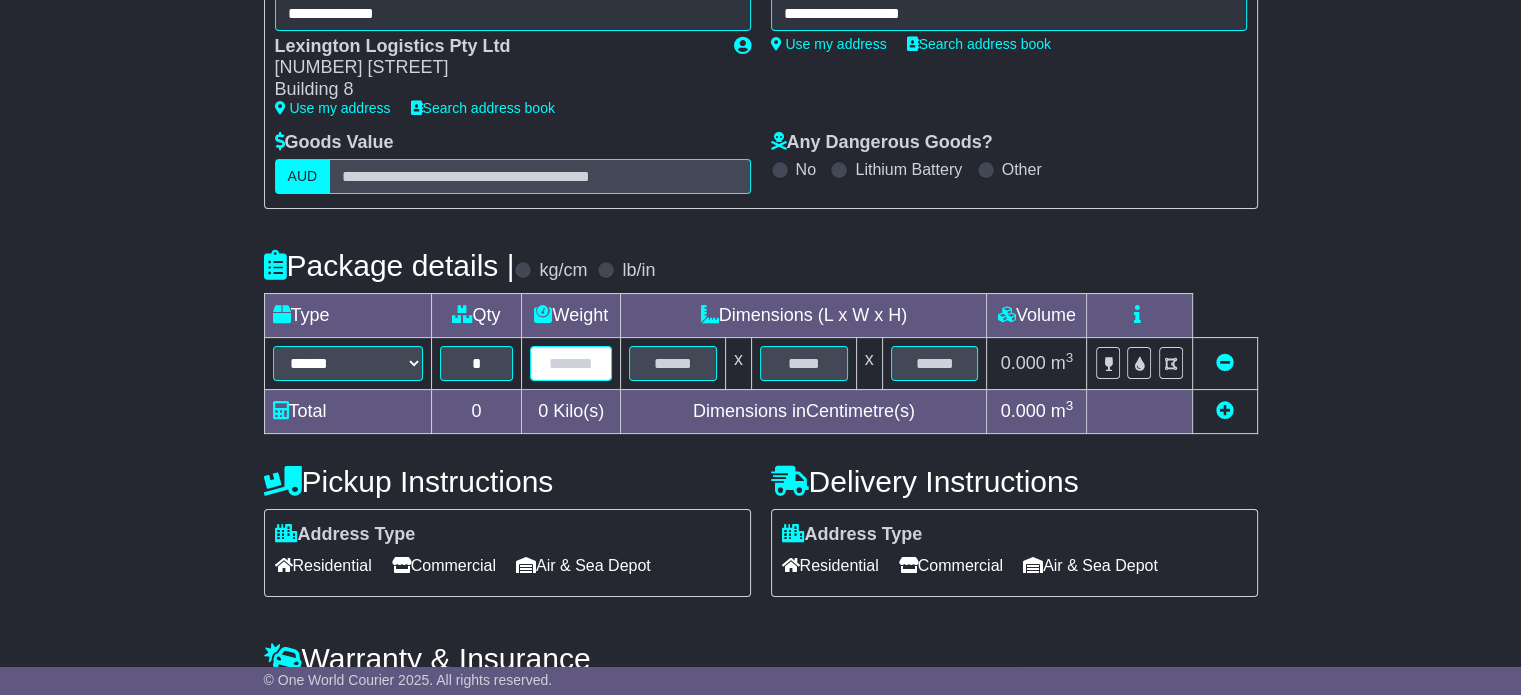 click at bounding box center (477, 363) 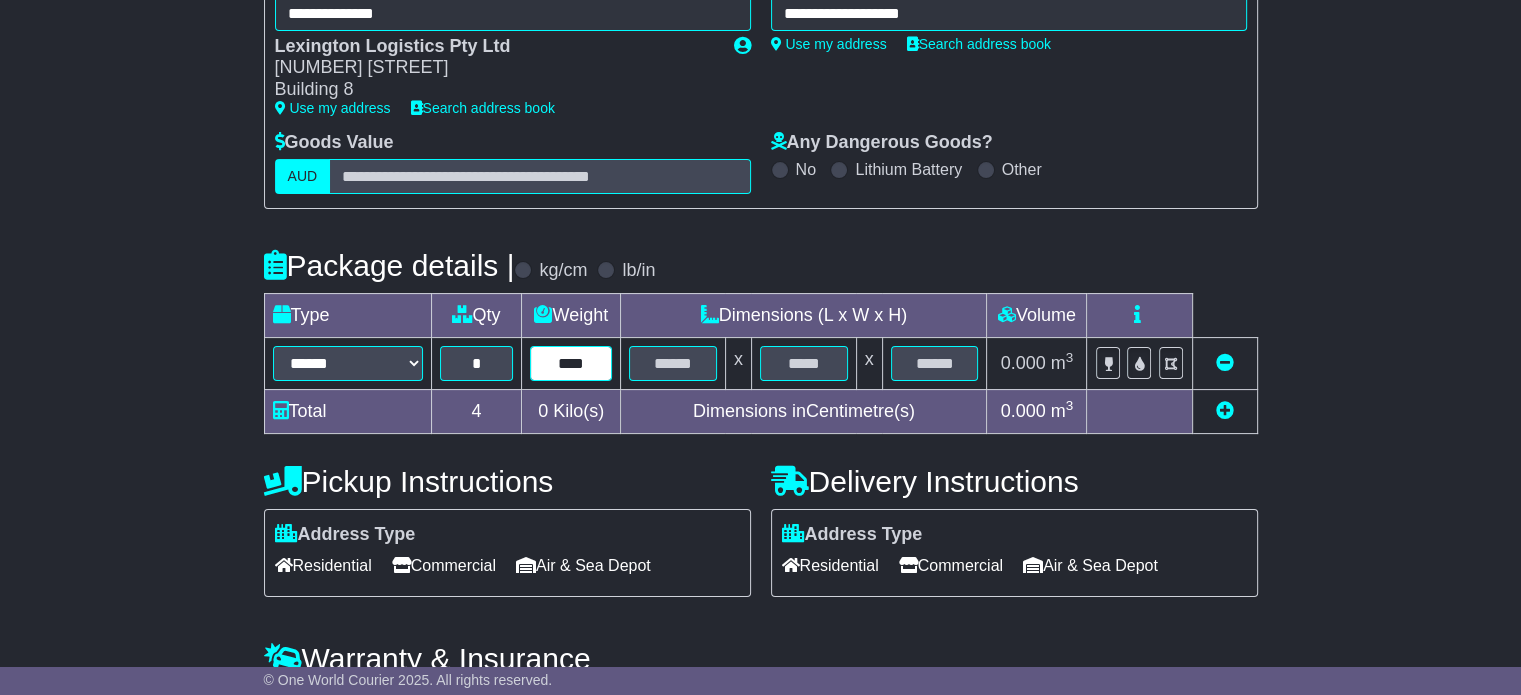 type on "****" 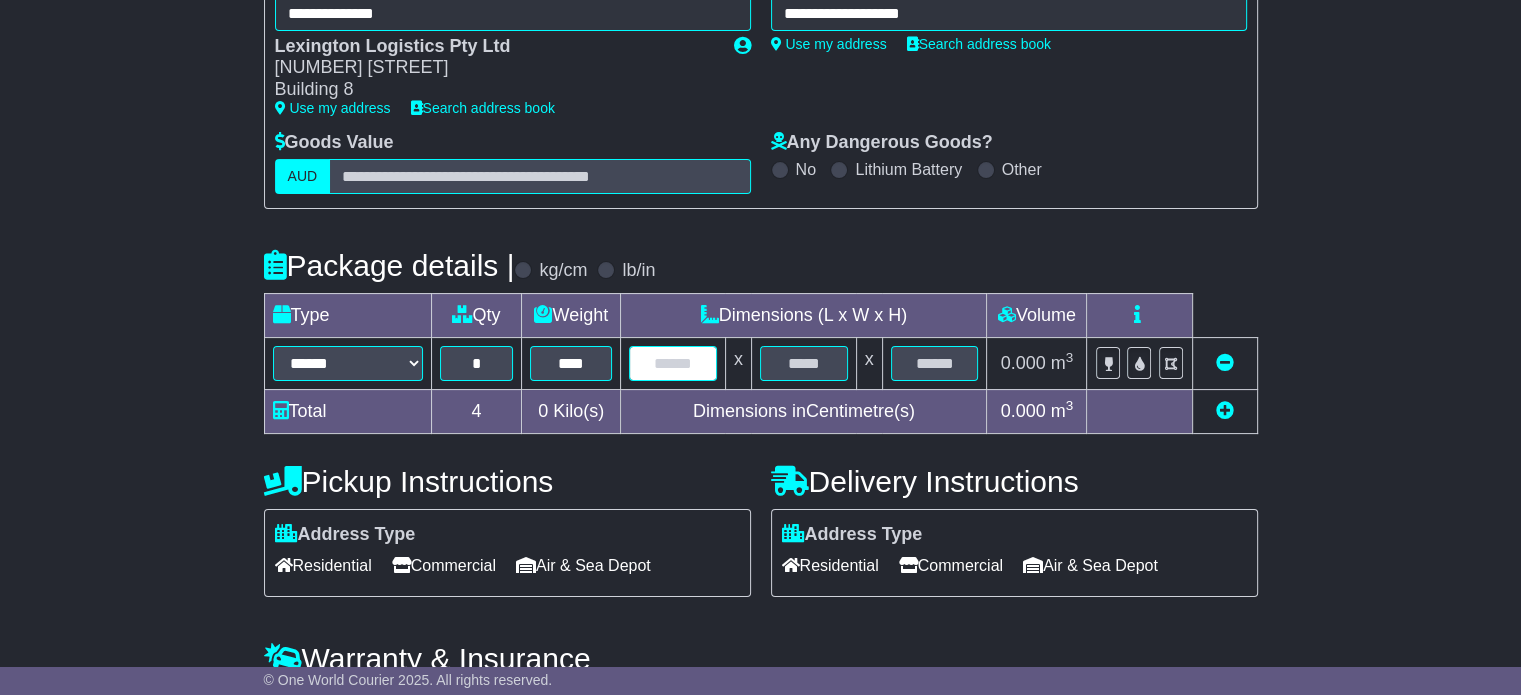 click at bounding box center (673, 363) 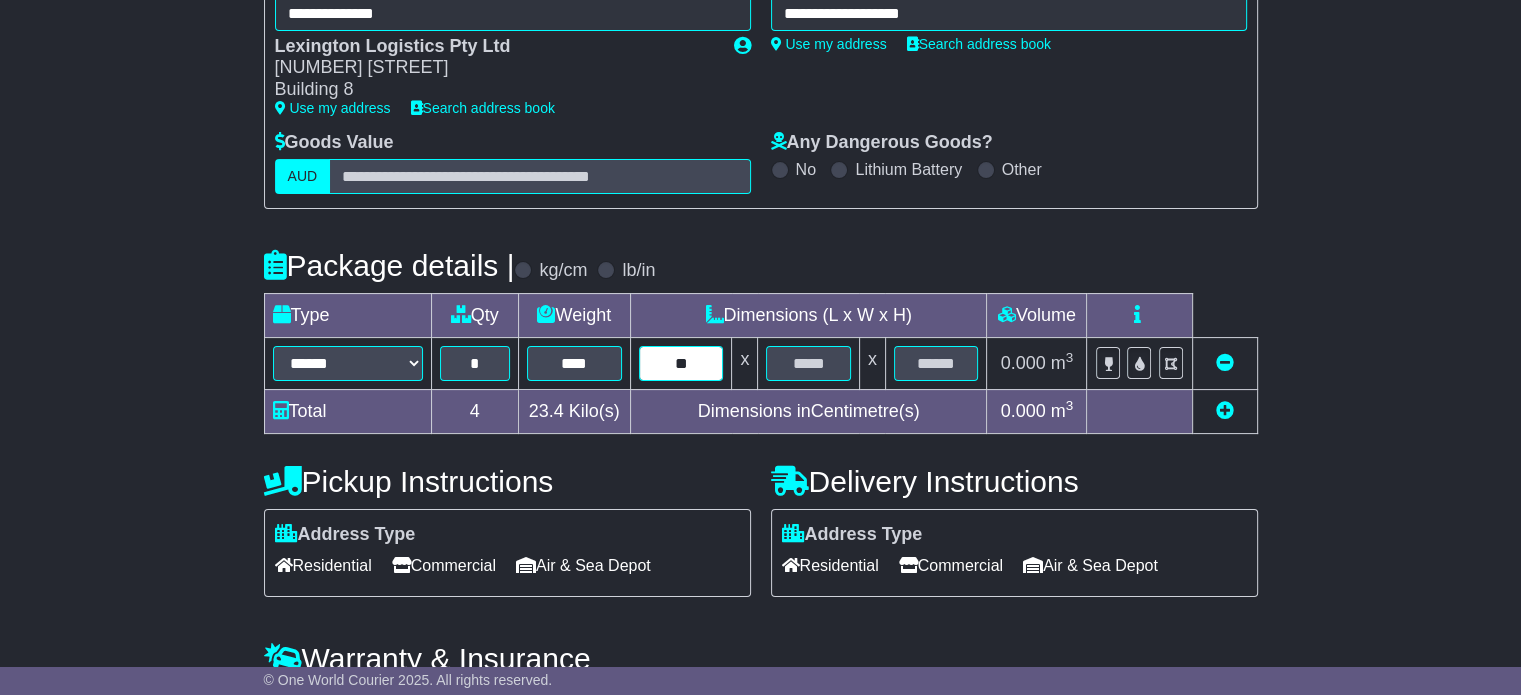 type on "**" 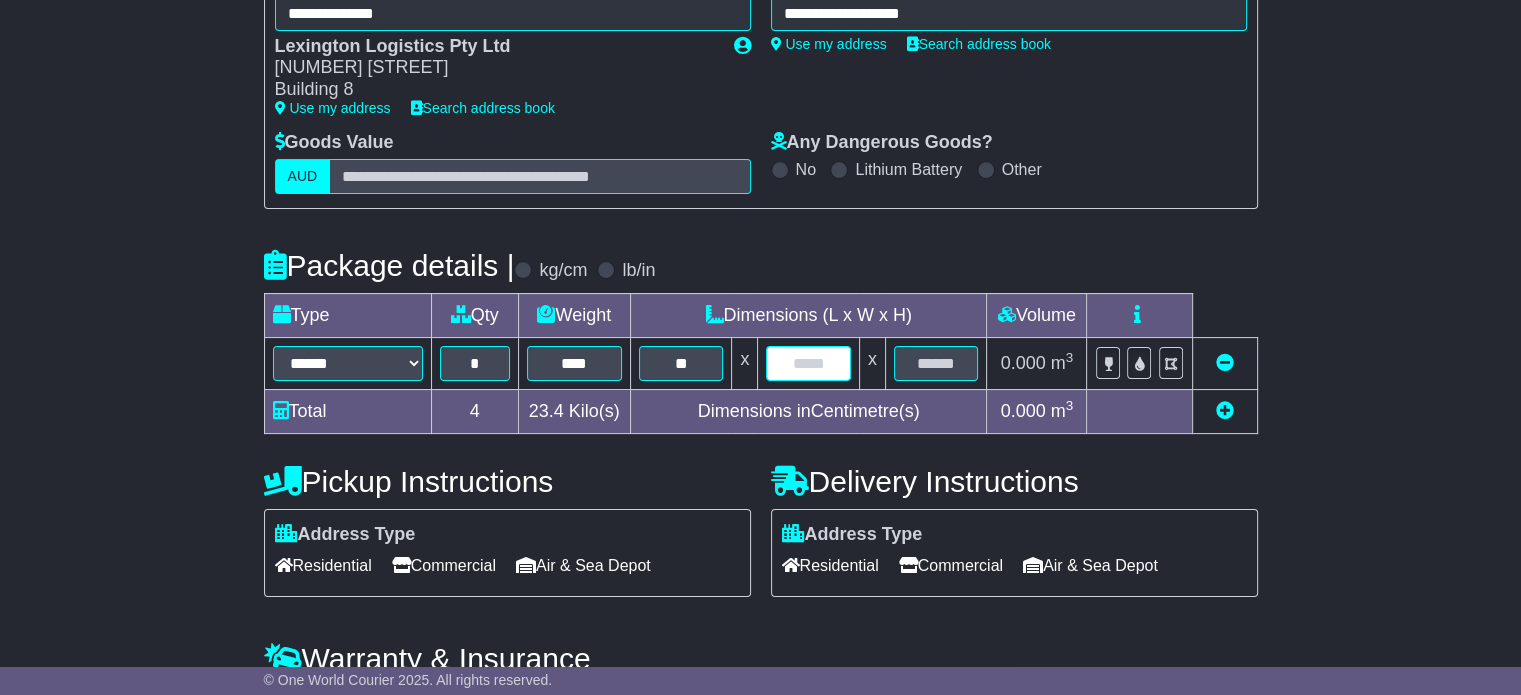 click at bounding box center [681, 363] 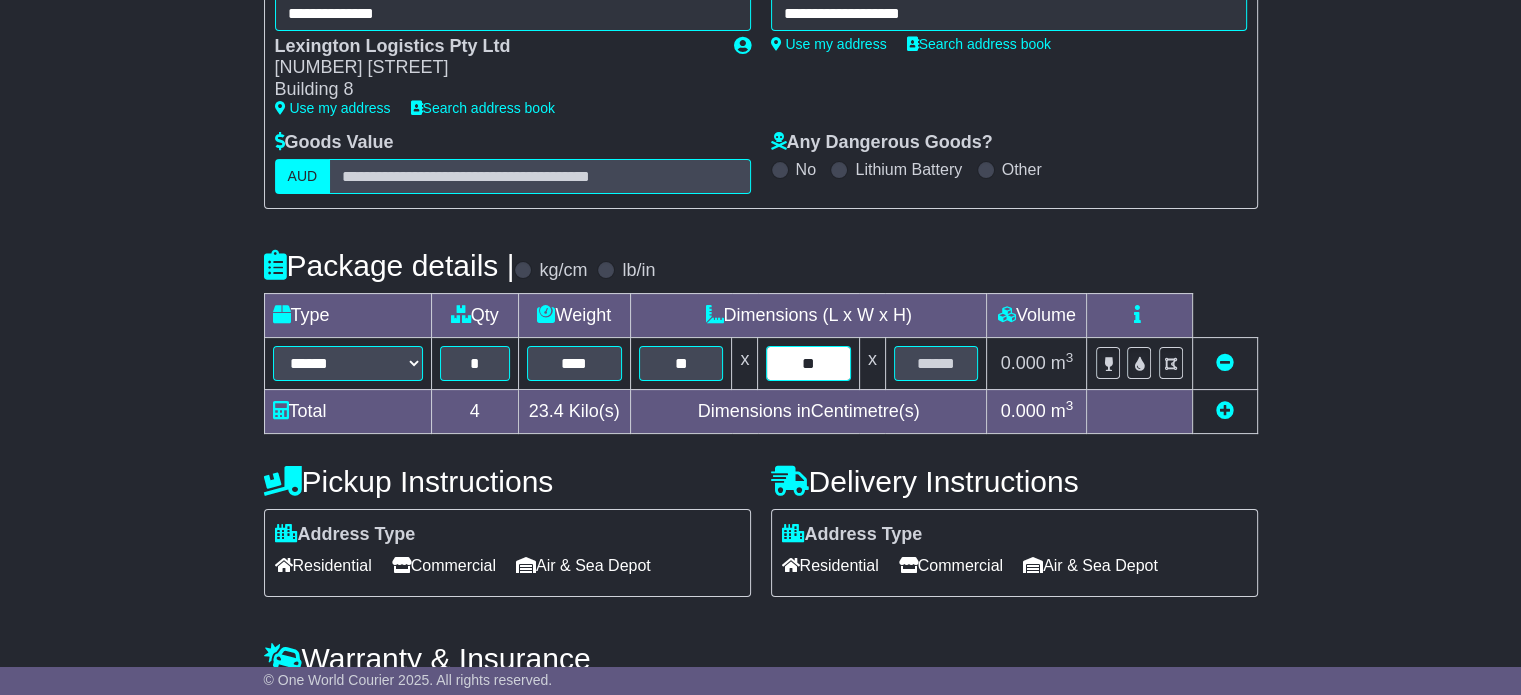type on "**" 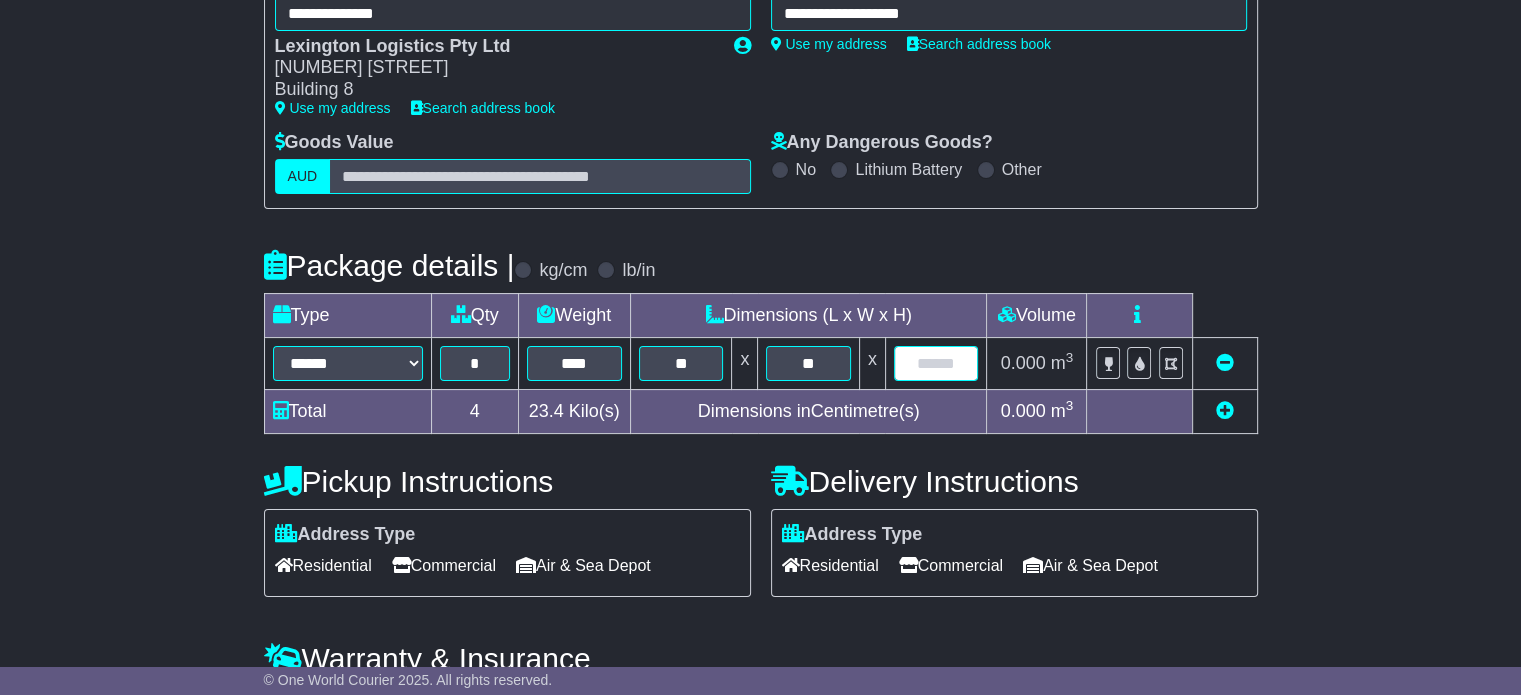 click at bounding box center (681, 363) 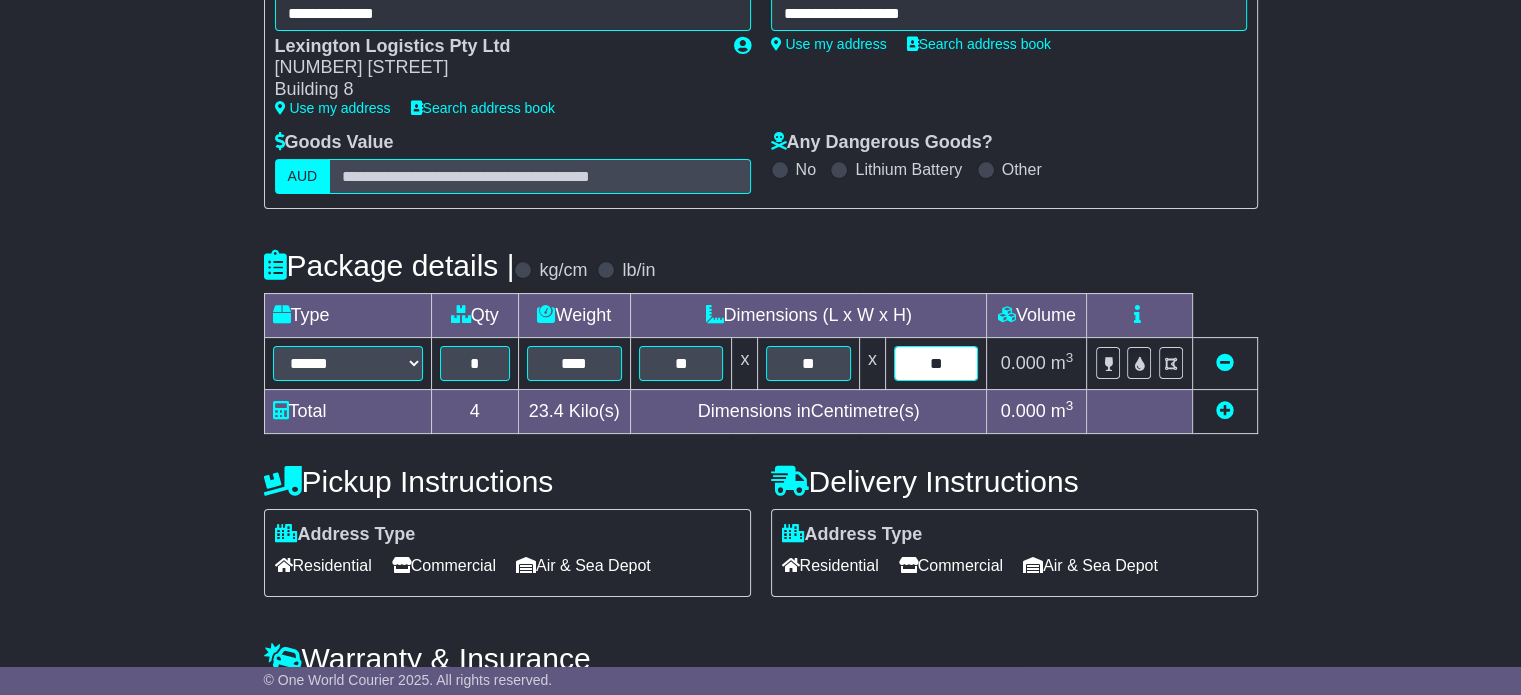 type on "**" 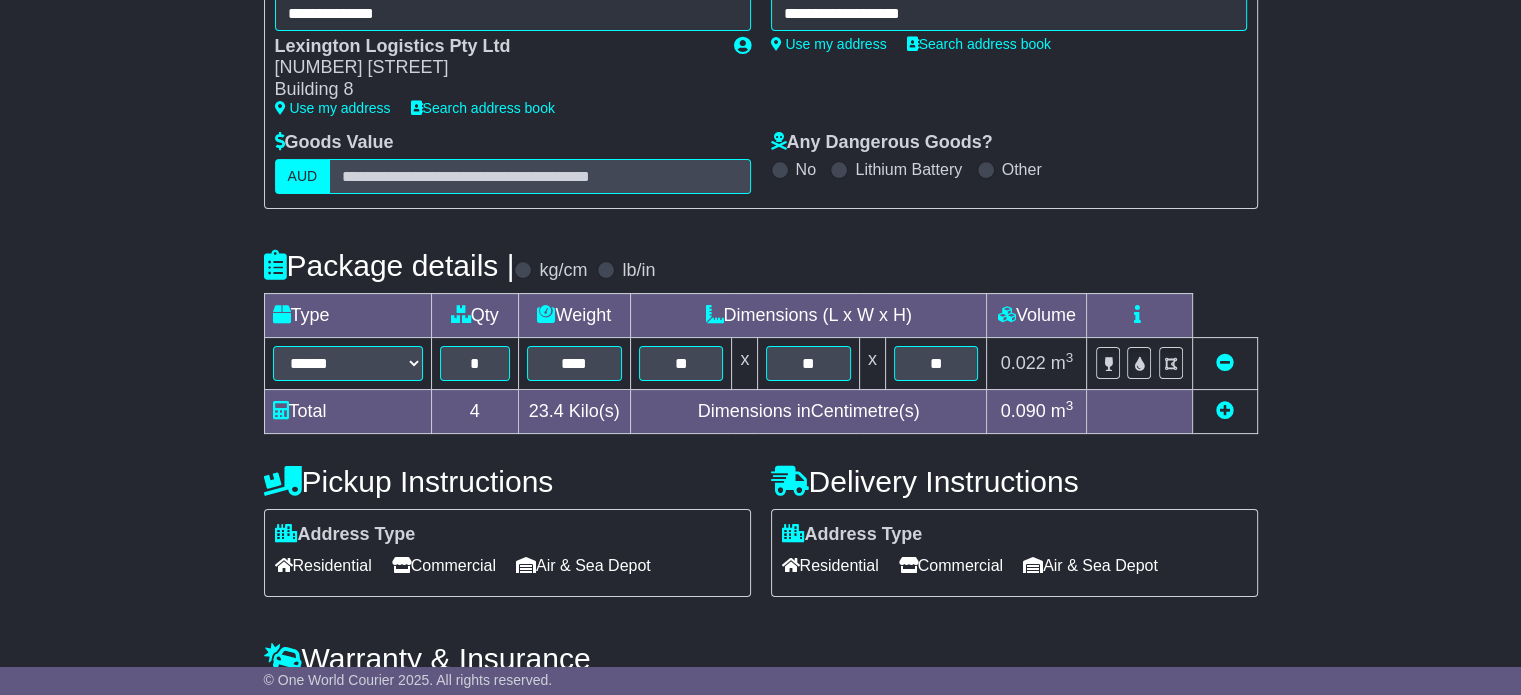 click on "Pickup Instructions" at bounding box center [507, 481] 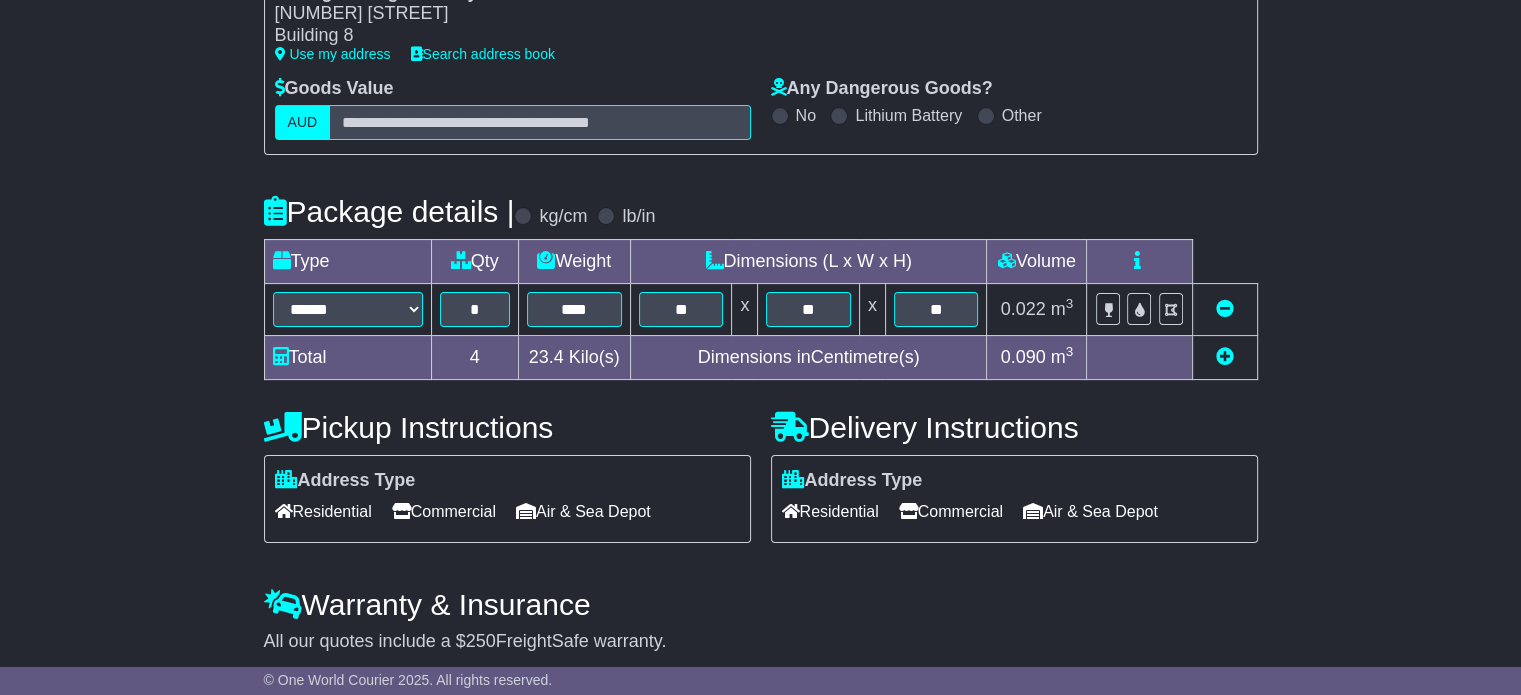 scroll, scrollTop: 426, scrollLeft: 0, axis: vertical 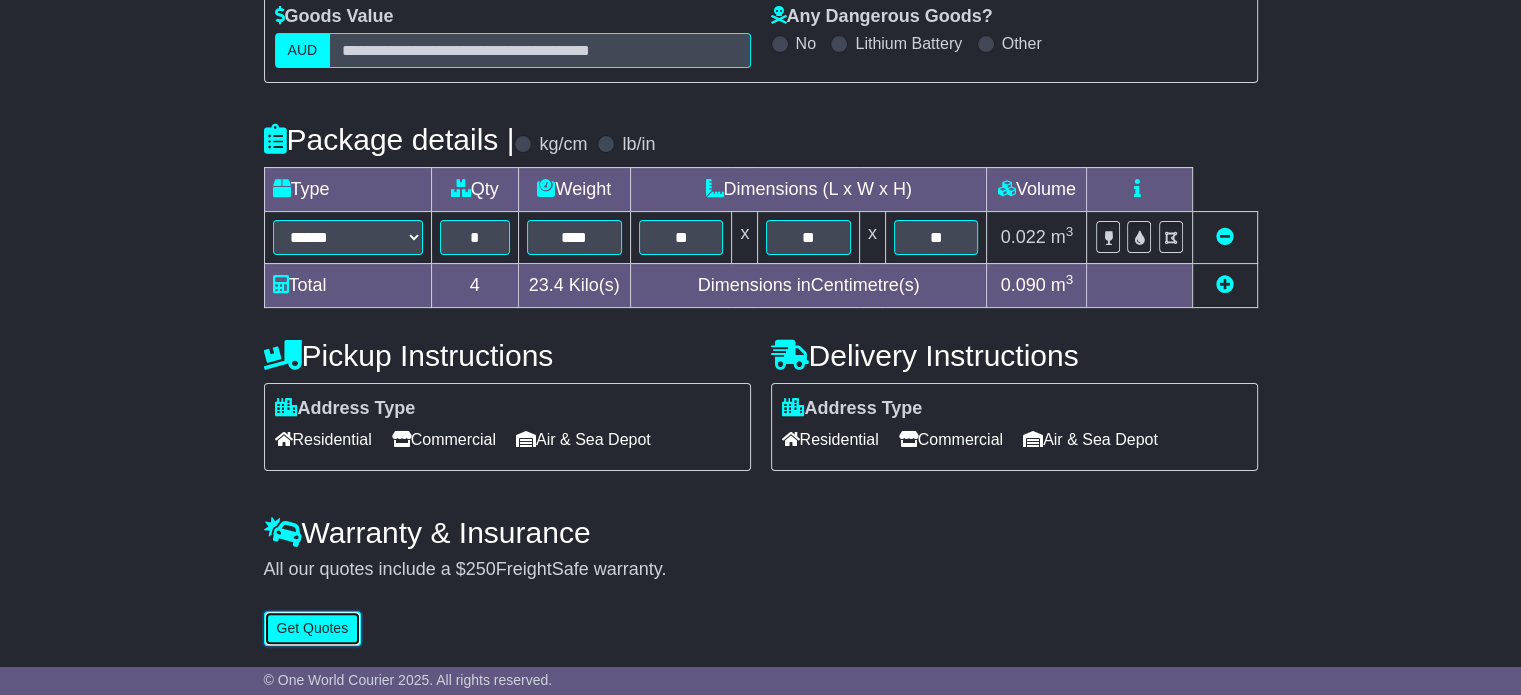 click on "Get Quotes" at bounding box center [313, 628] 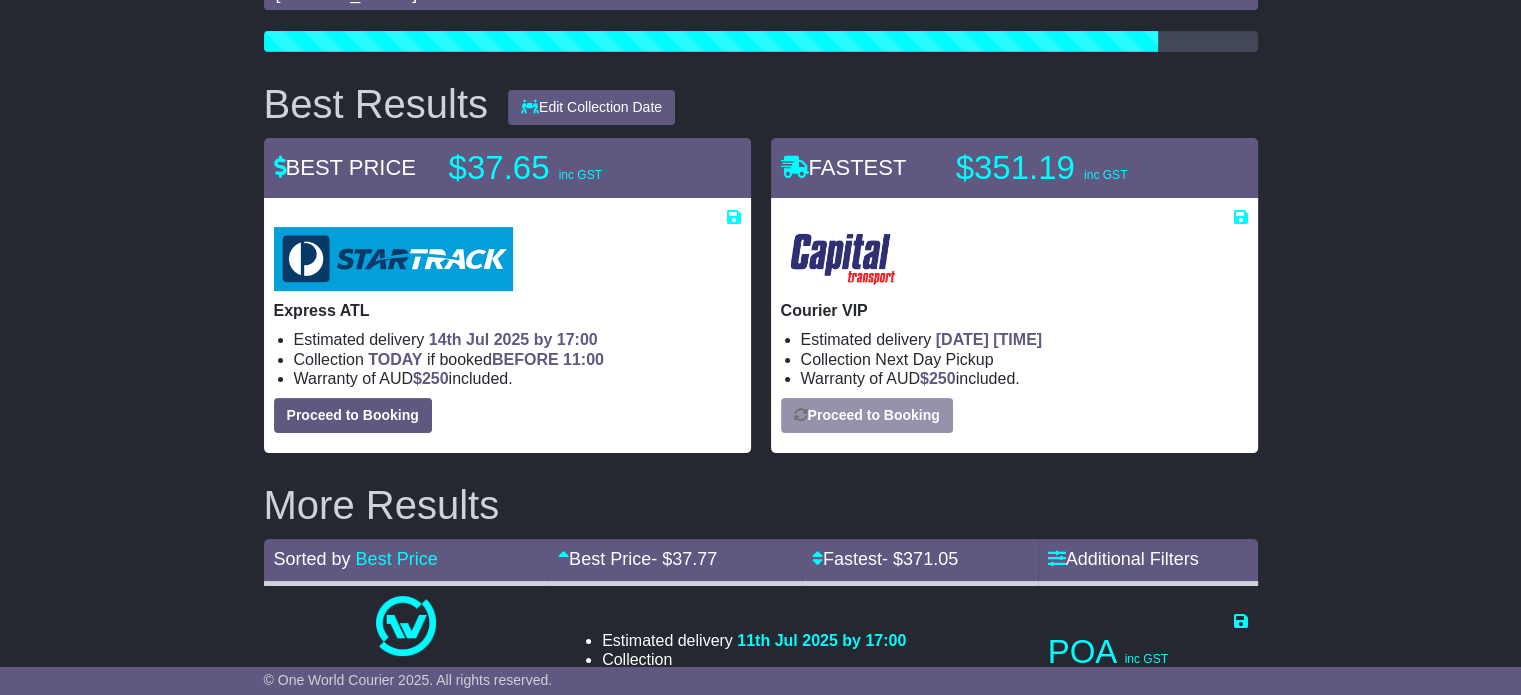 scroll, scrollTop: 300, scrollLeft: 0, axis: vertical 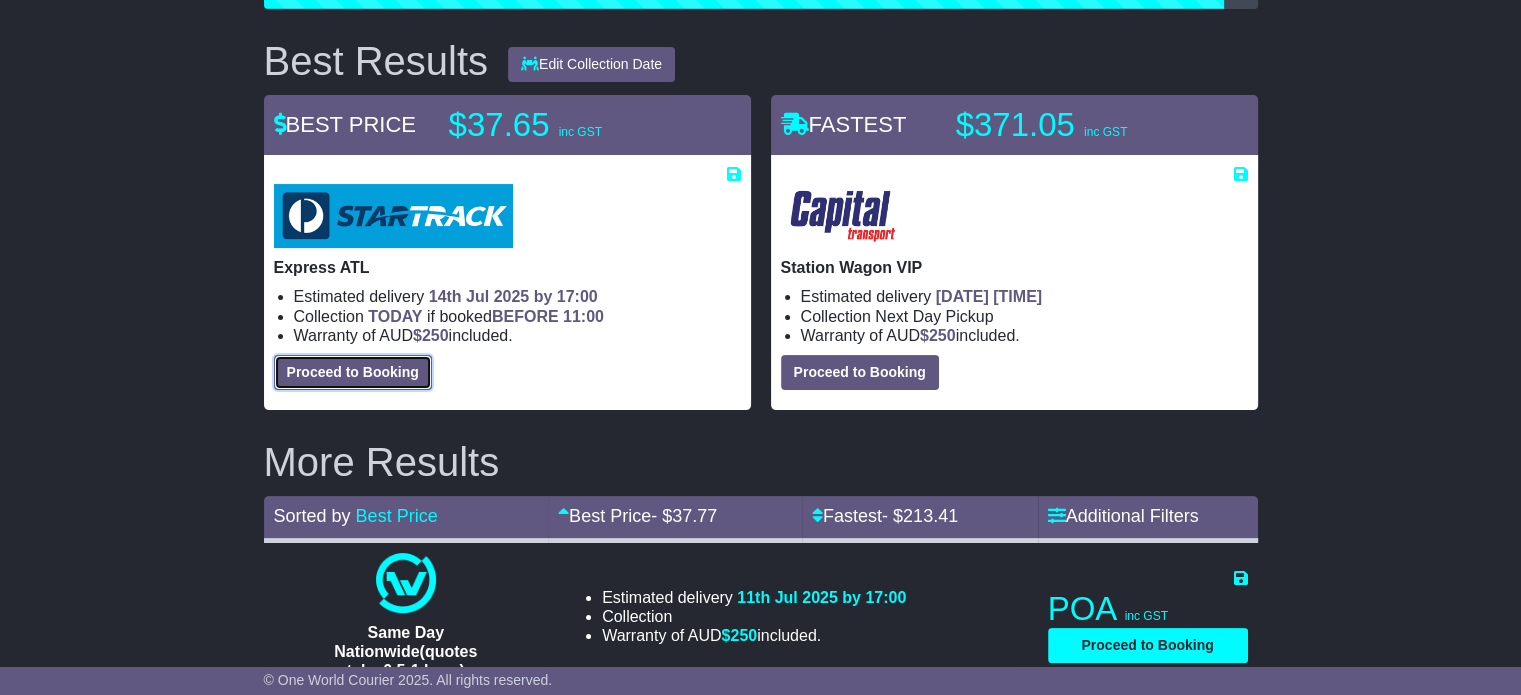 click on "Proceed to Booking" at bounding box center (353, 372) 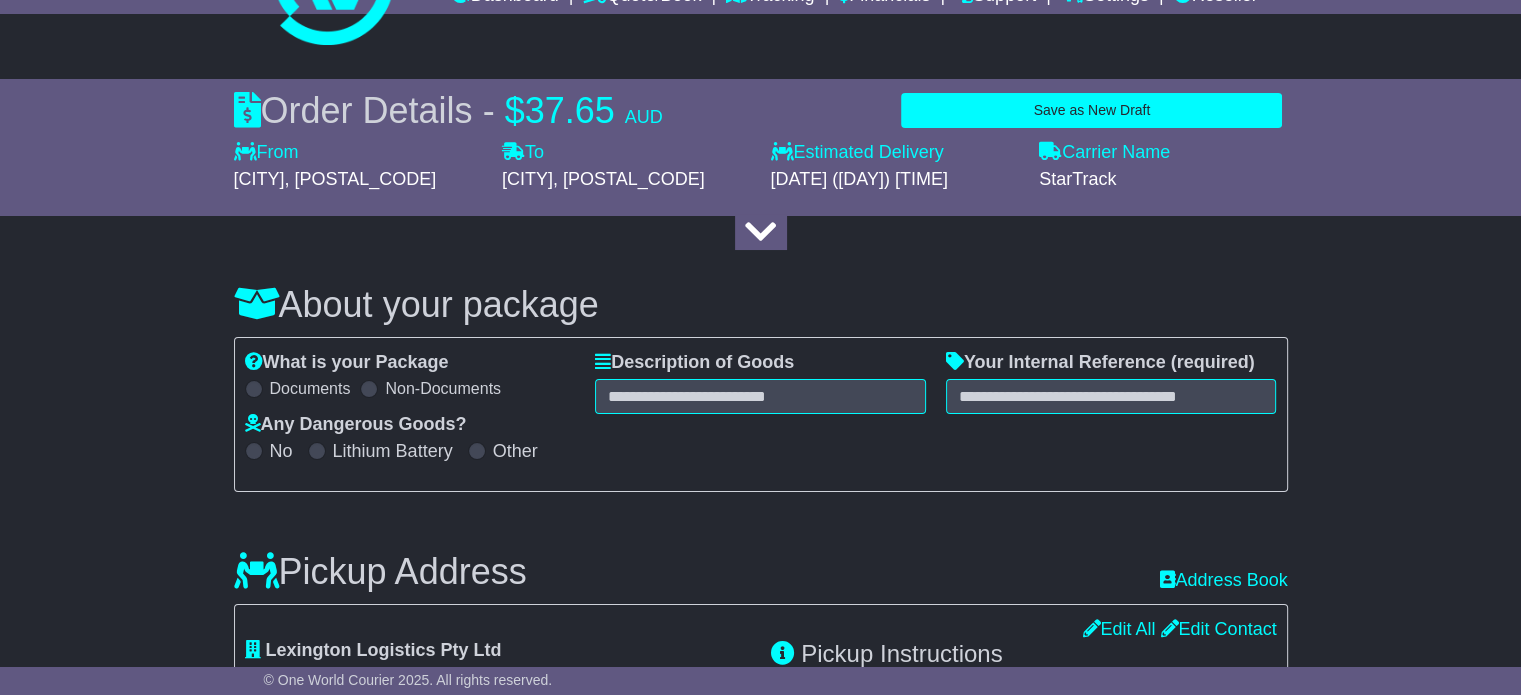 scroll, scrollTop: 200, scrollLeft: 0, axis: vertical 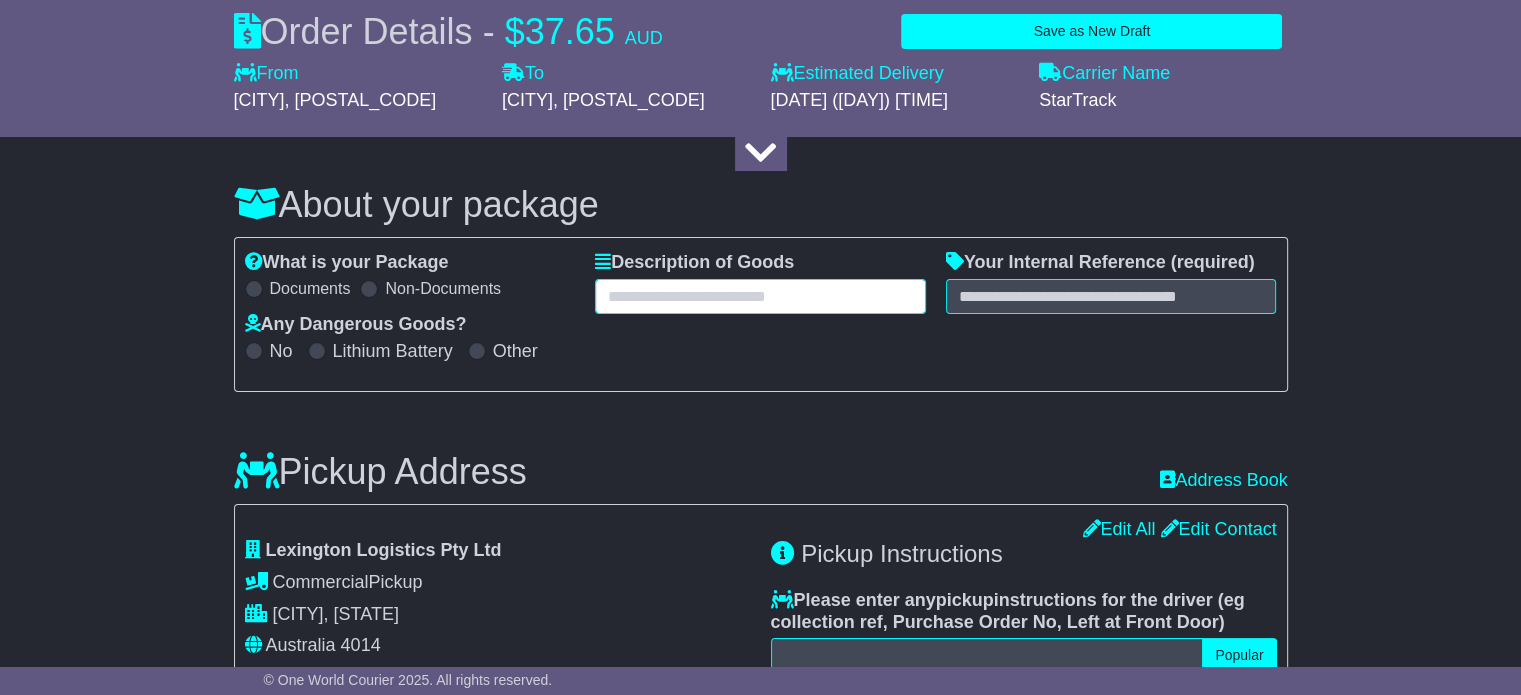 click at bounding box center [760, 296] 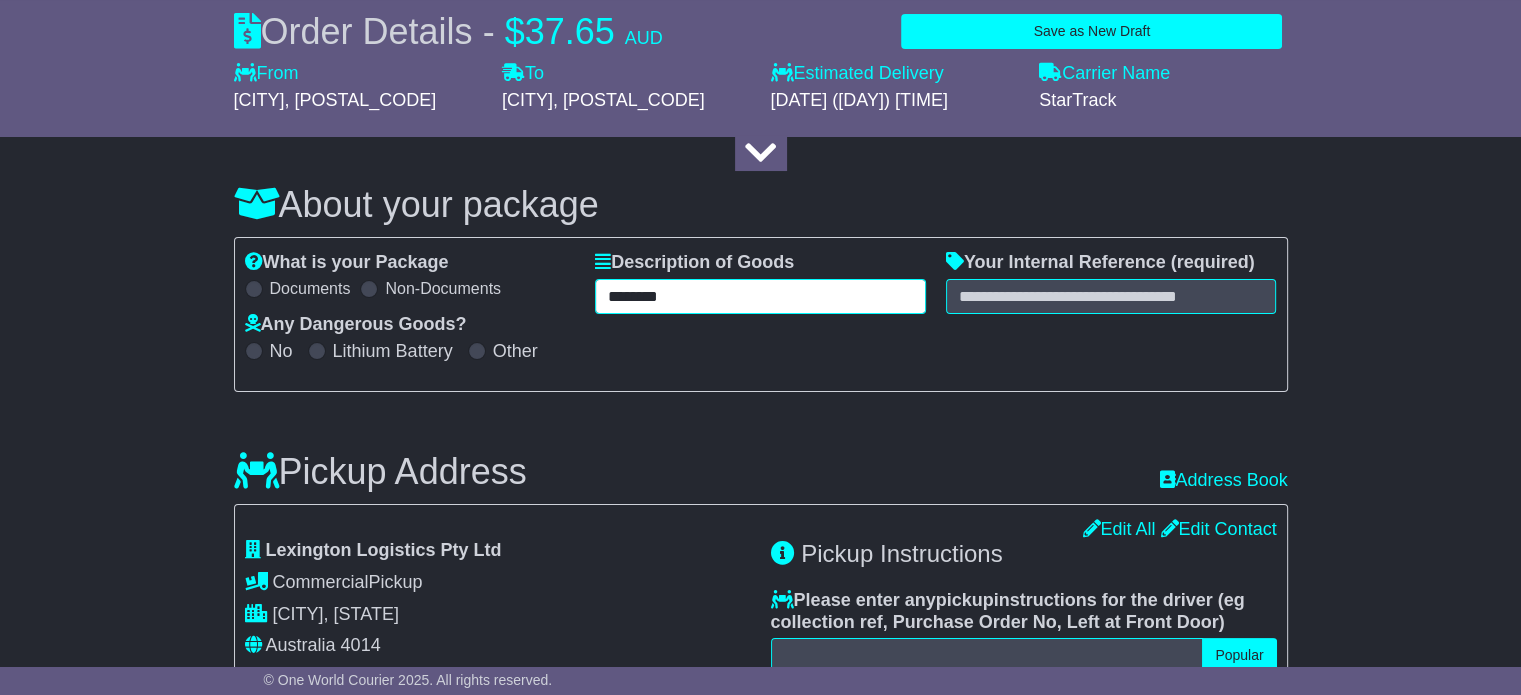 type on "********" 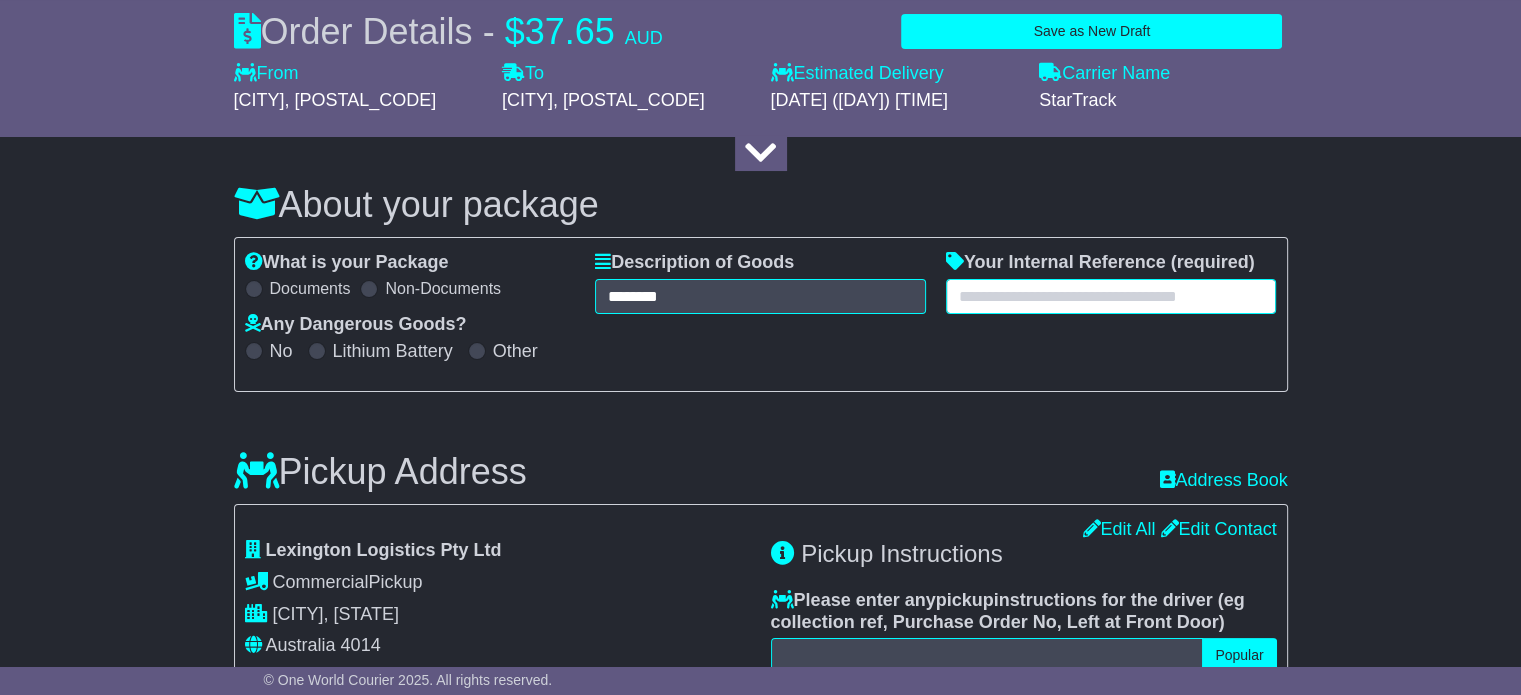 click at bounding box center (1111, 296) 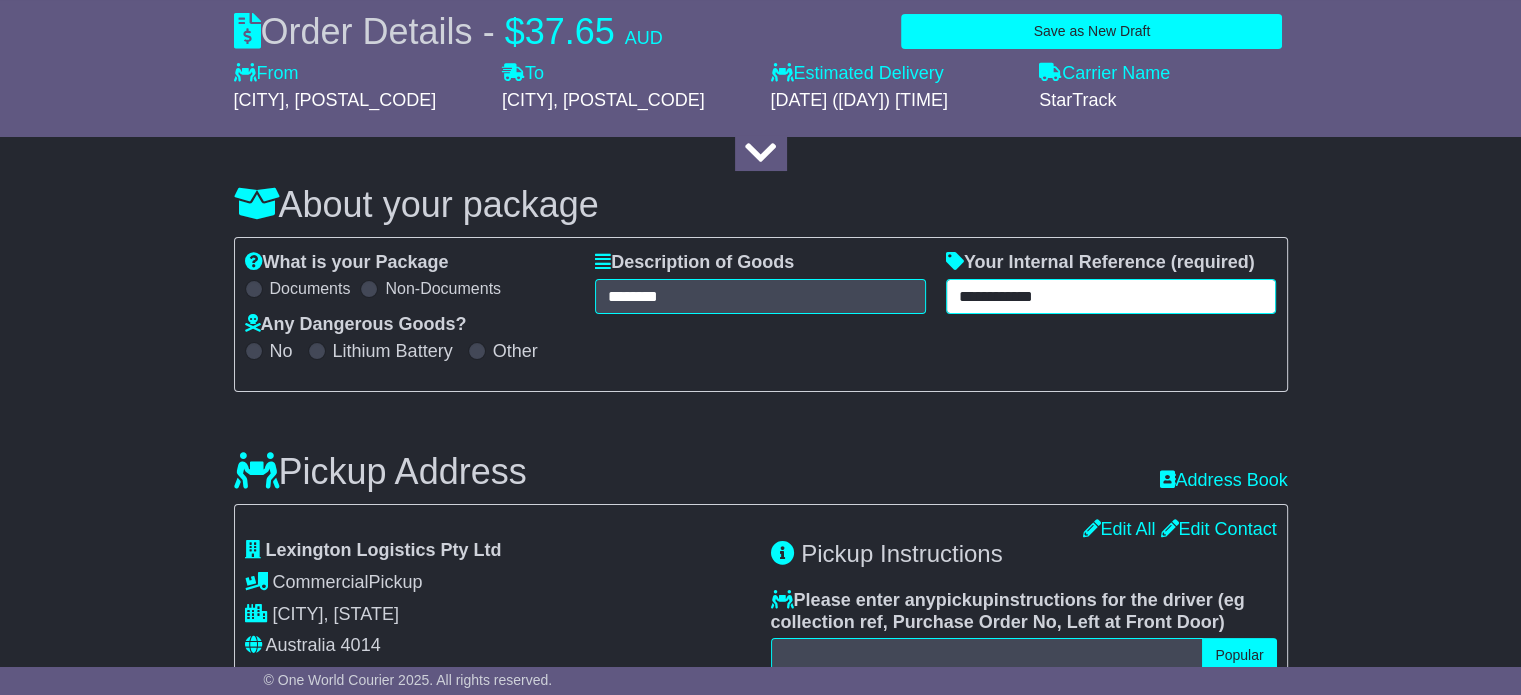 type on "**********" 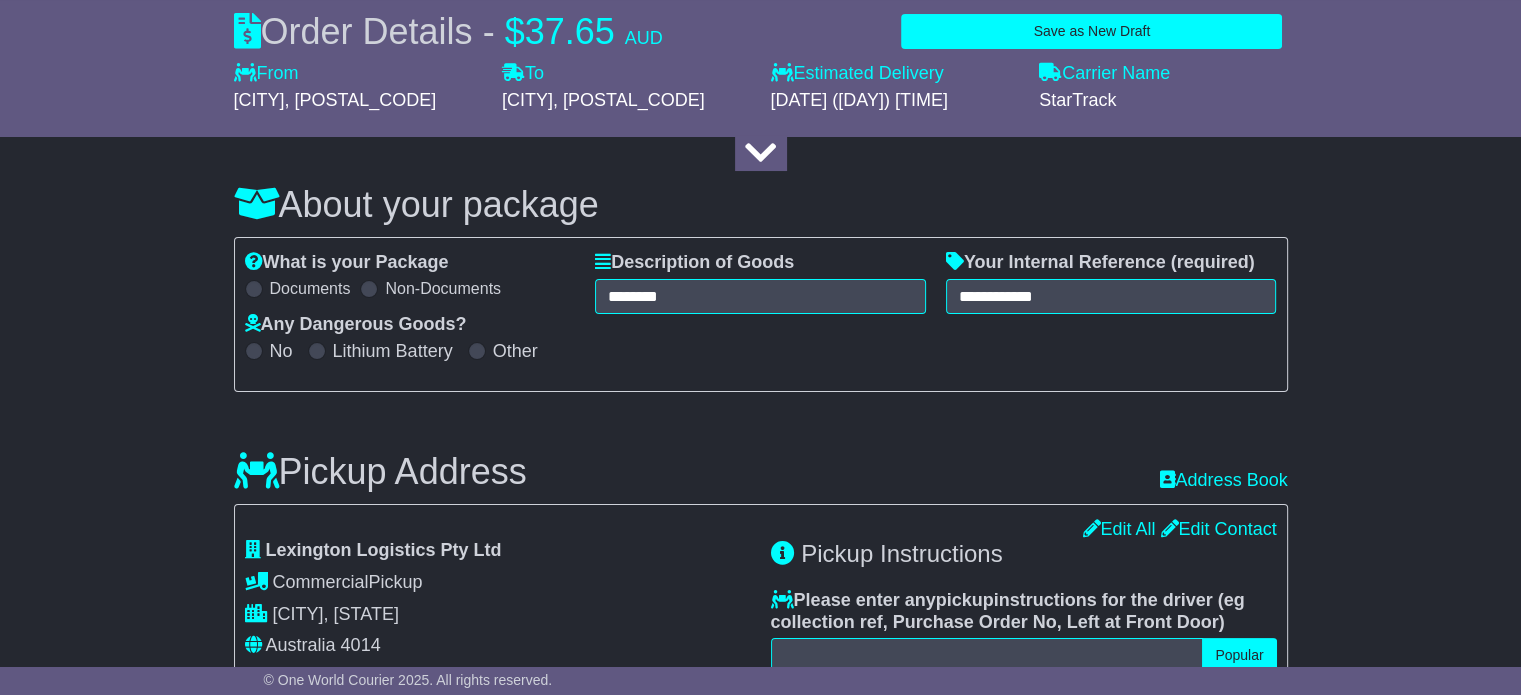 click on "**********" at bounding box center [761, 1427] 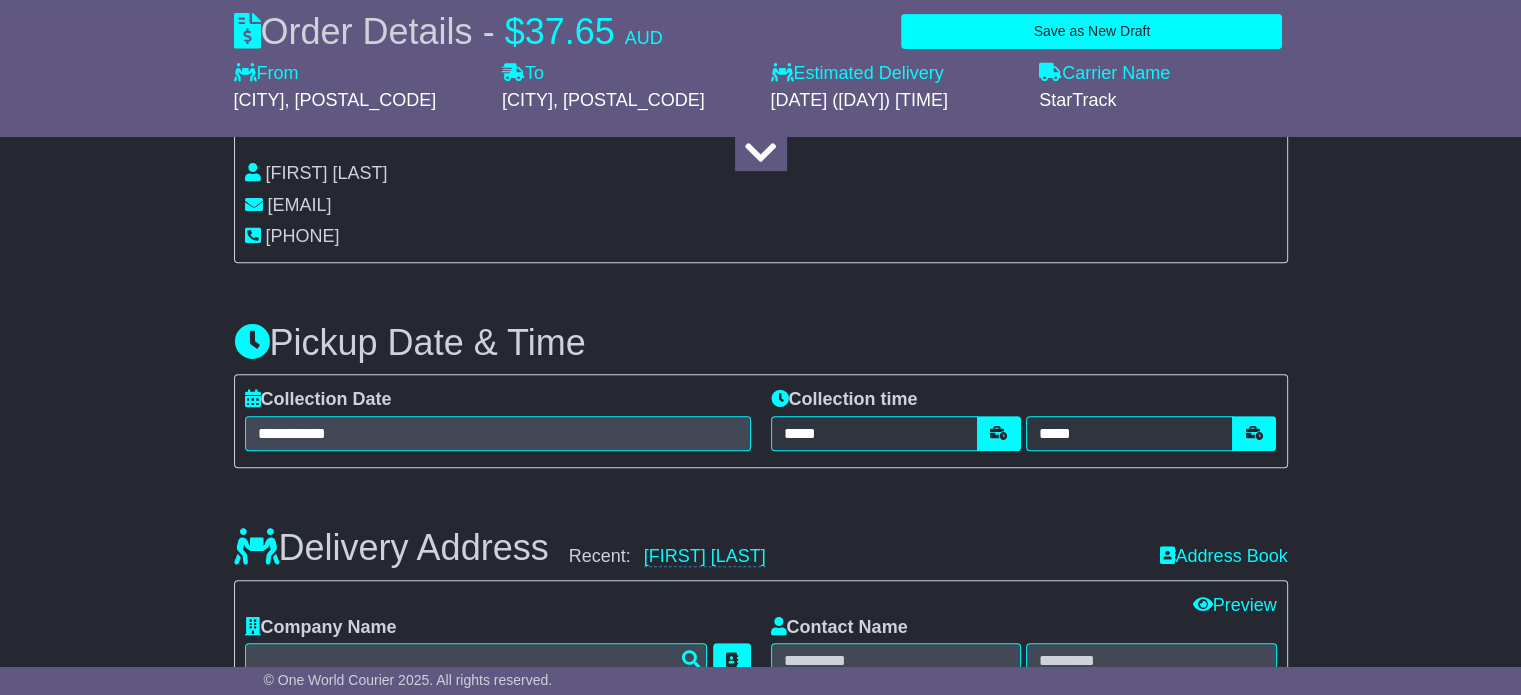 scroll, scrollTop: 800, scrollLeft: 0, axis: vertical 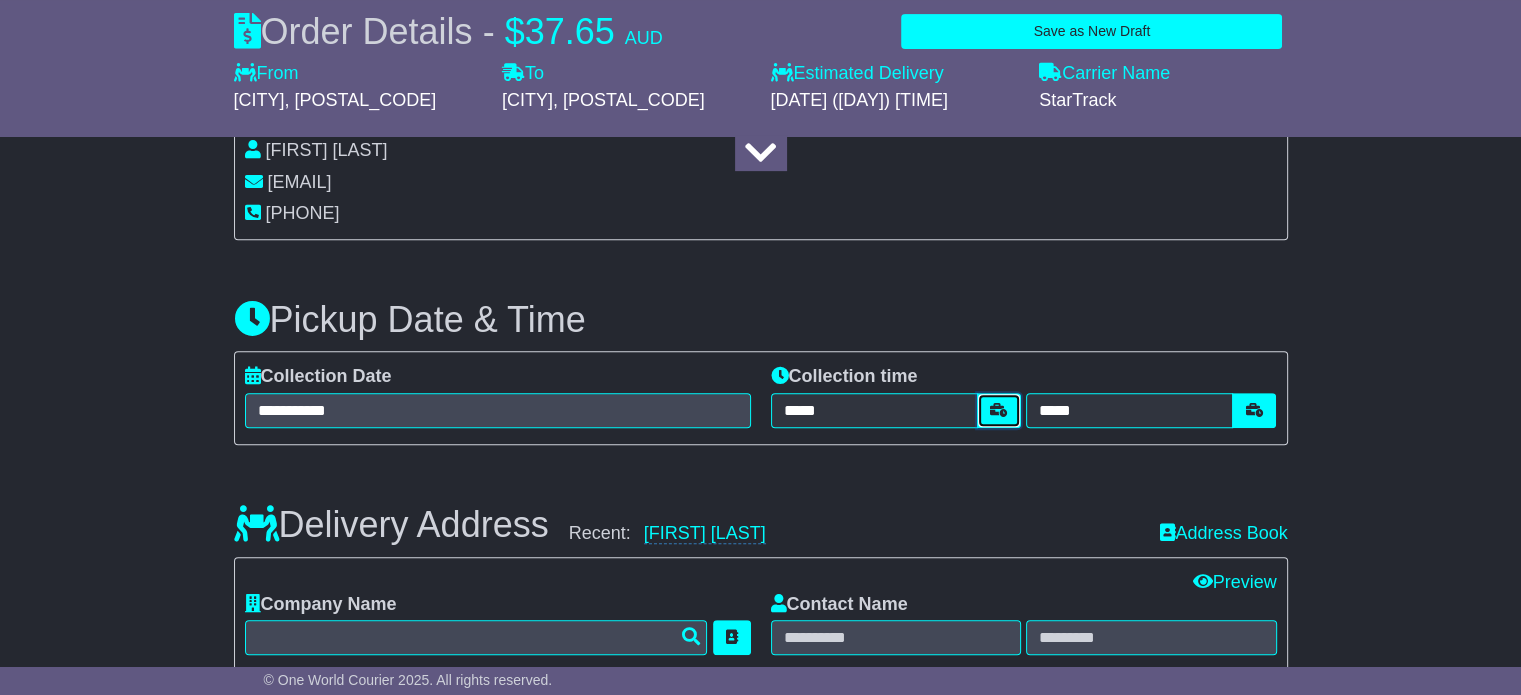 click at bounding box center (999, 410) 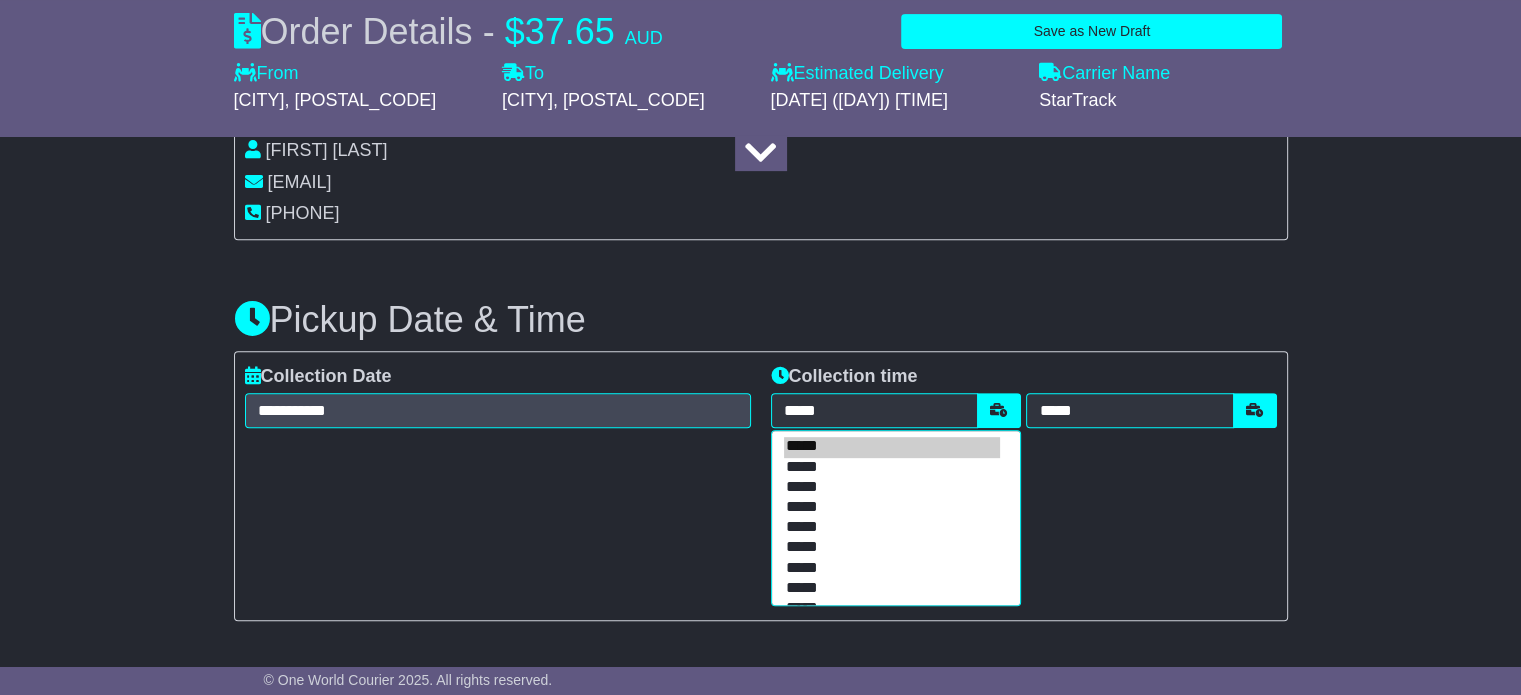 click on "*****" at bounding box center [892, 468] 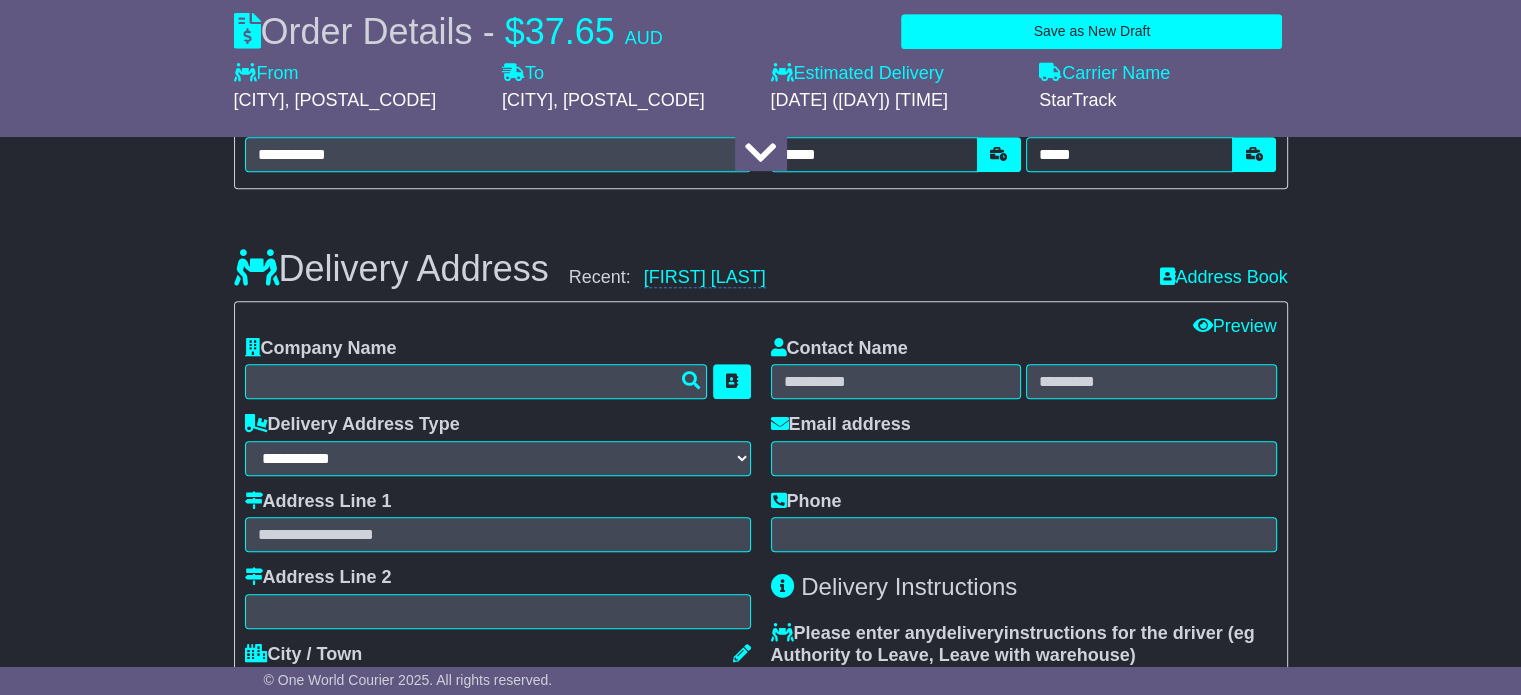 scroll, scrollTop: 1100, scrollLeft: 0, axis: vertical 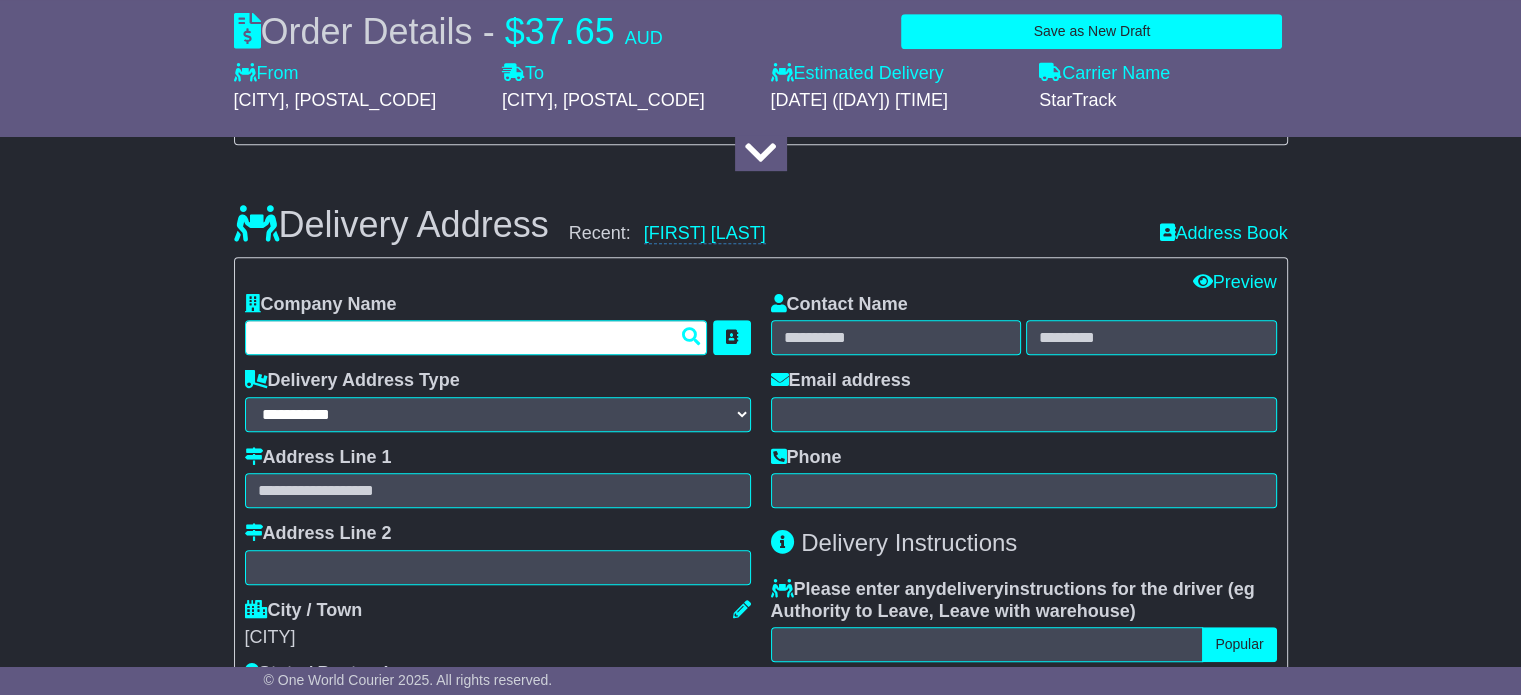 click at bounding box center (476, 337) 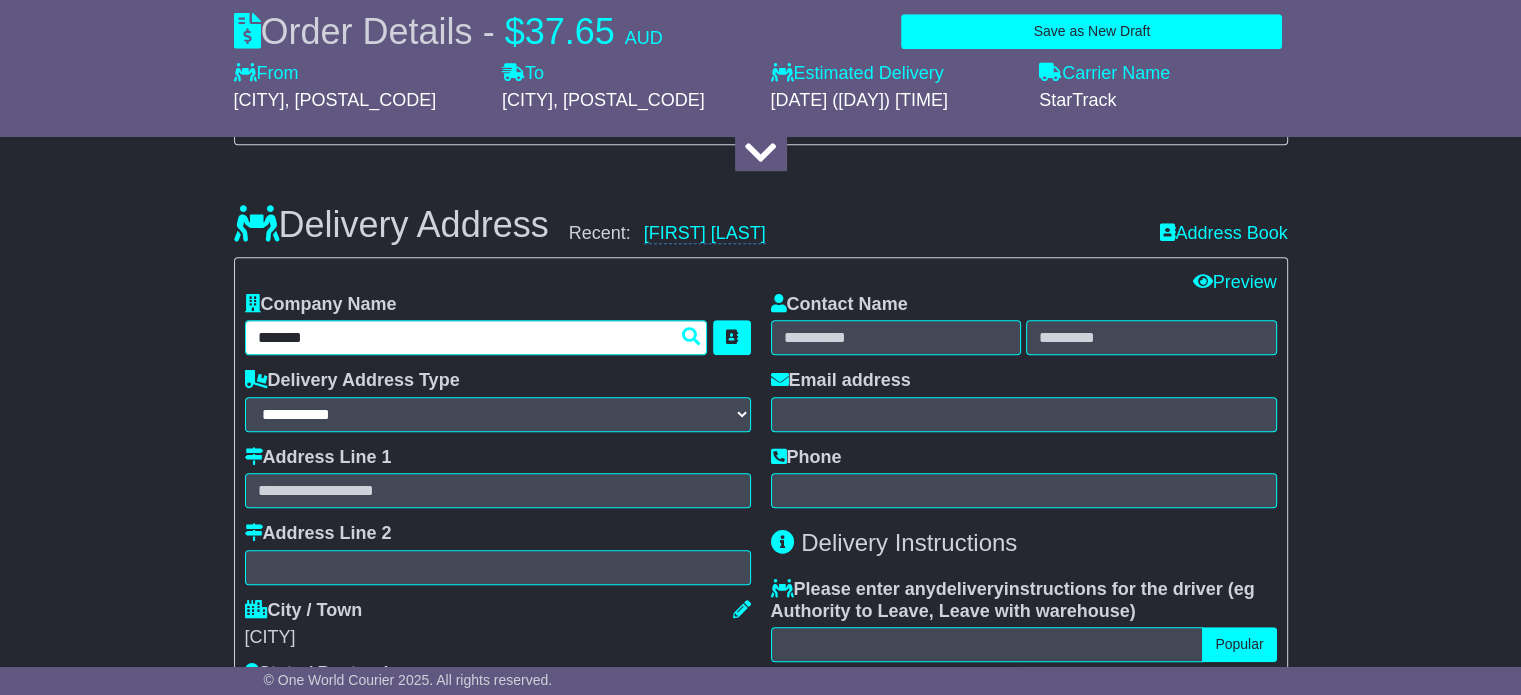 type on "*******" 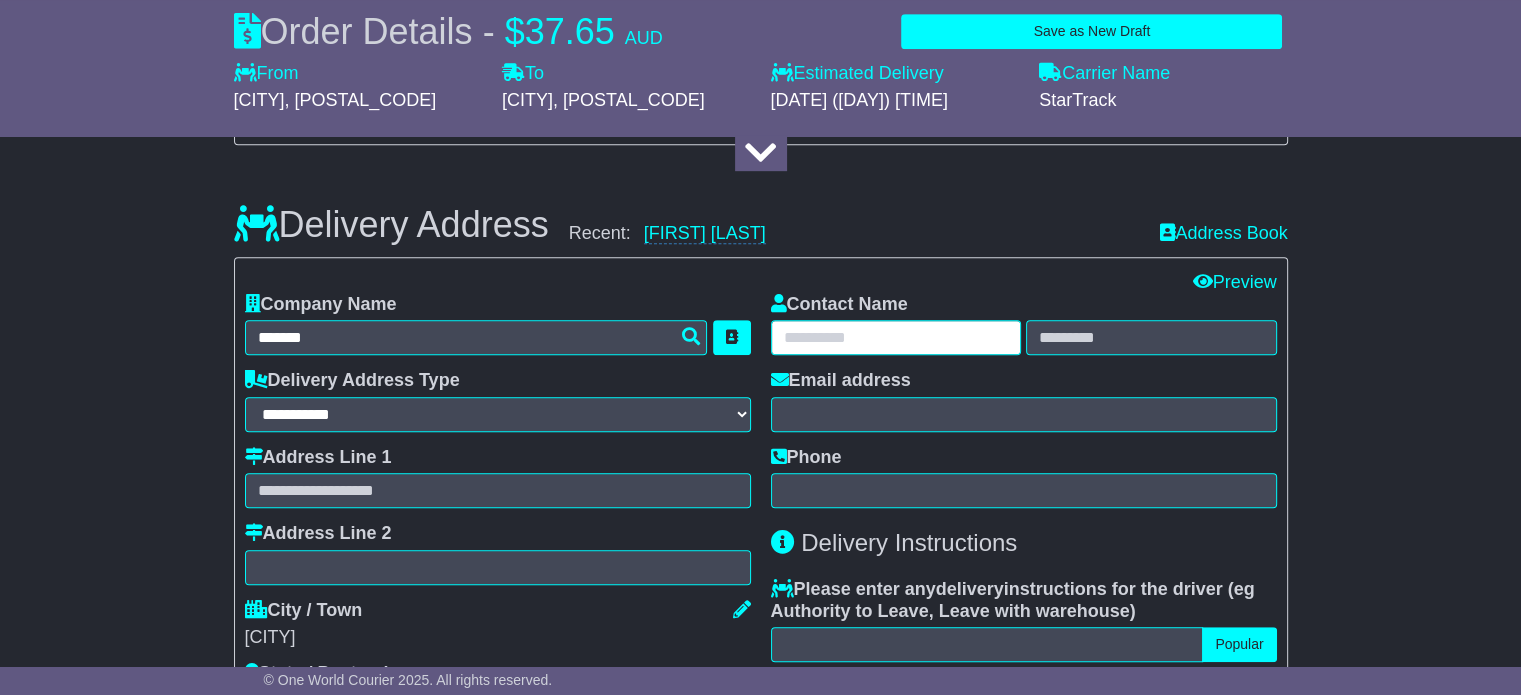 click at bounding box center (896, 337) 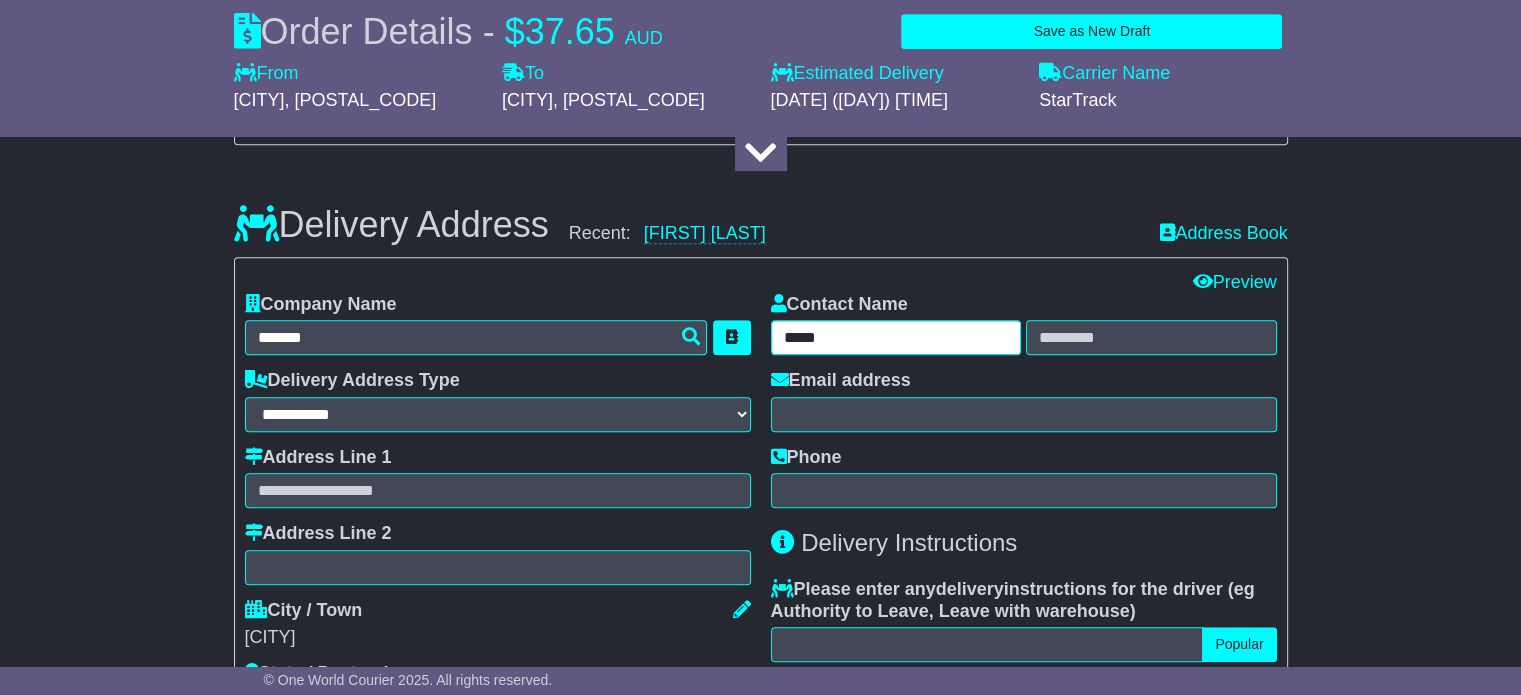 type on "*****" 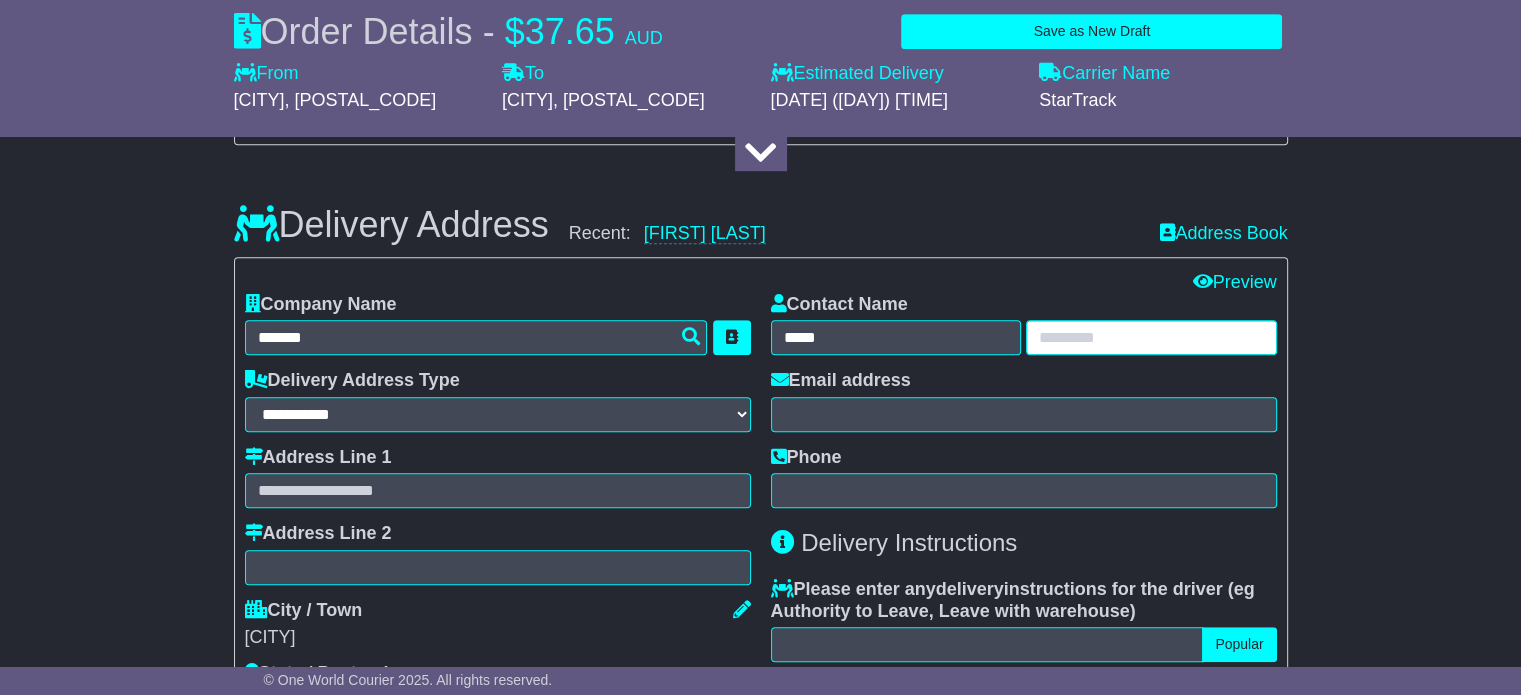 click at bounding box center [896, 337] 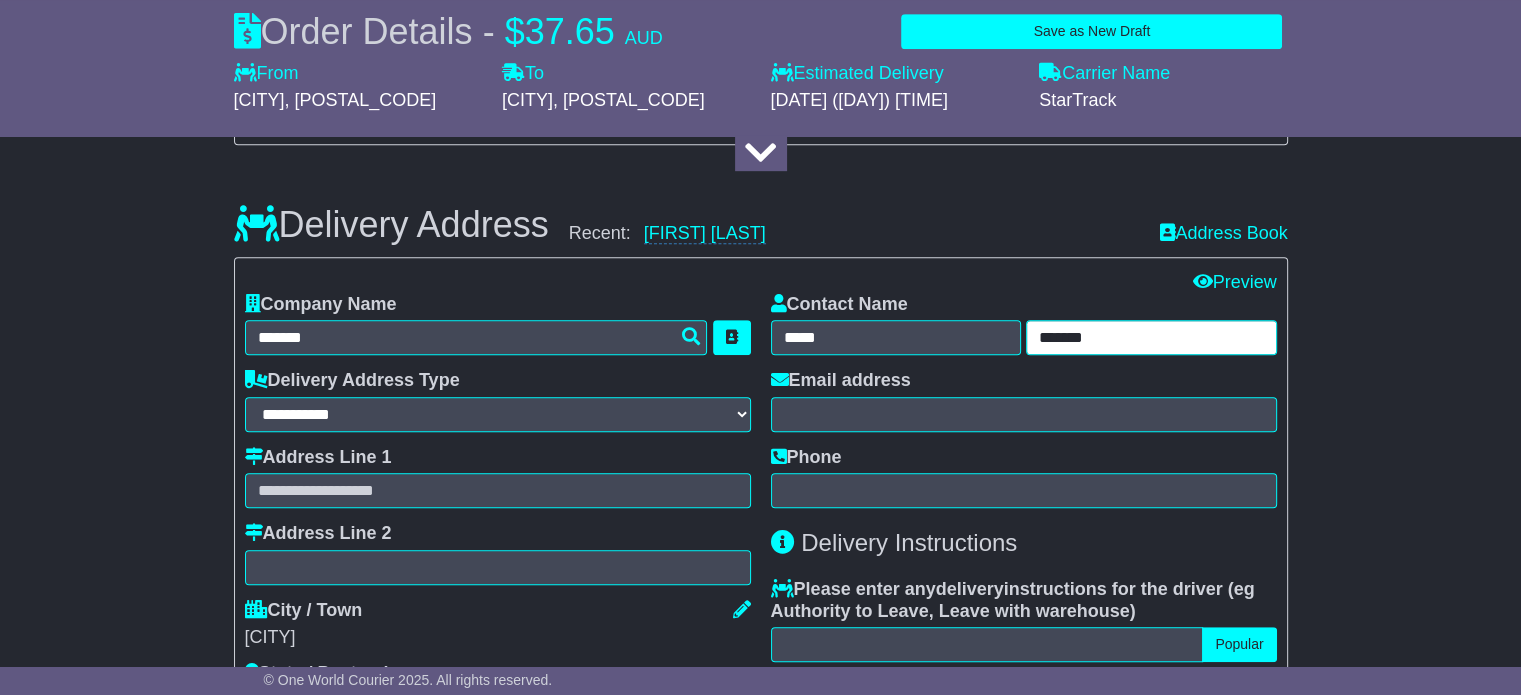 type on "*******" 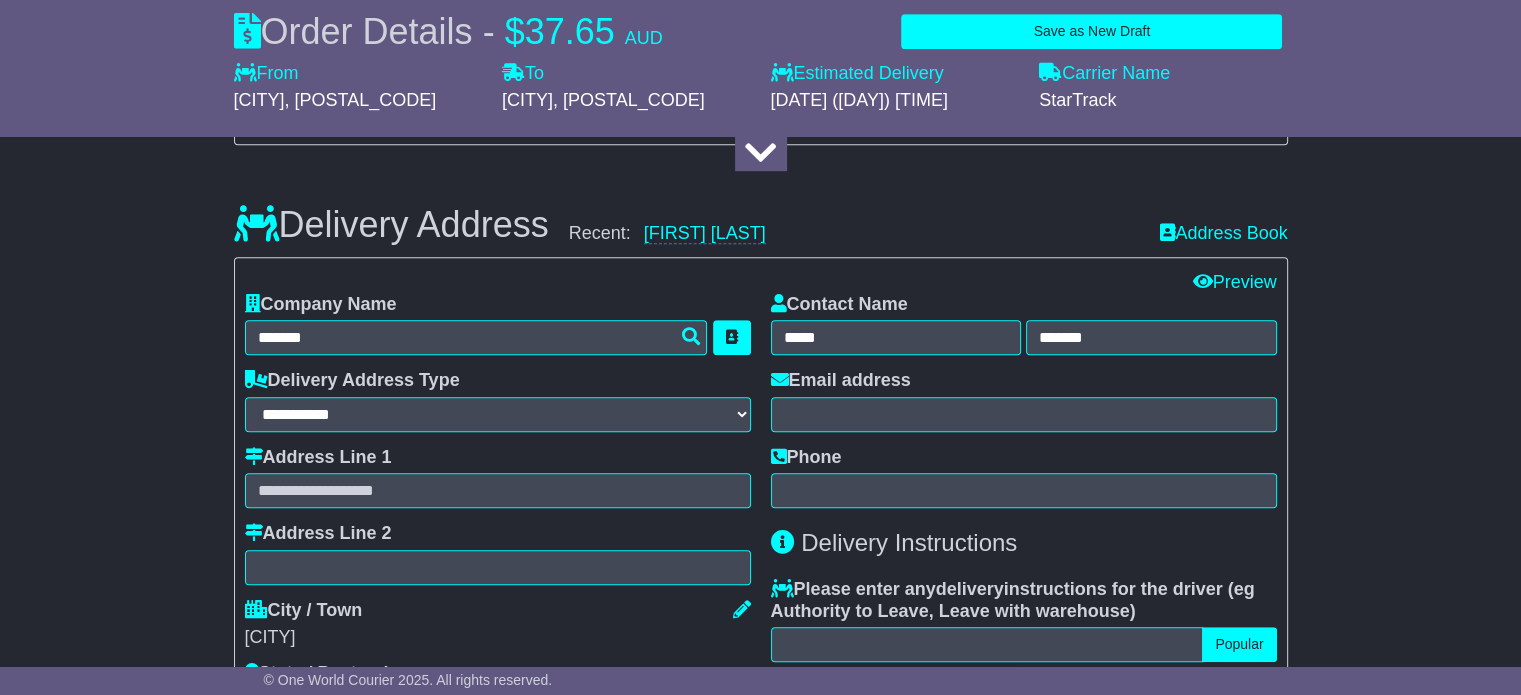click on "**********" at bounding box center (760, 527) 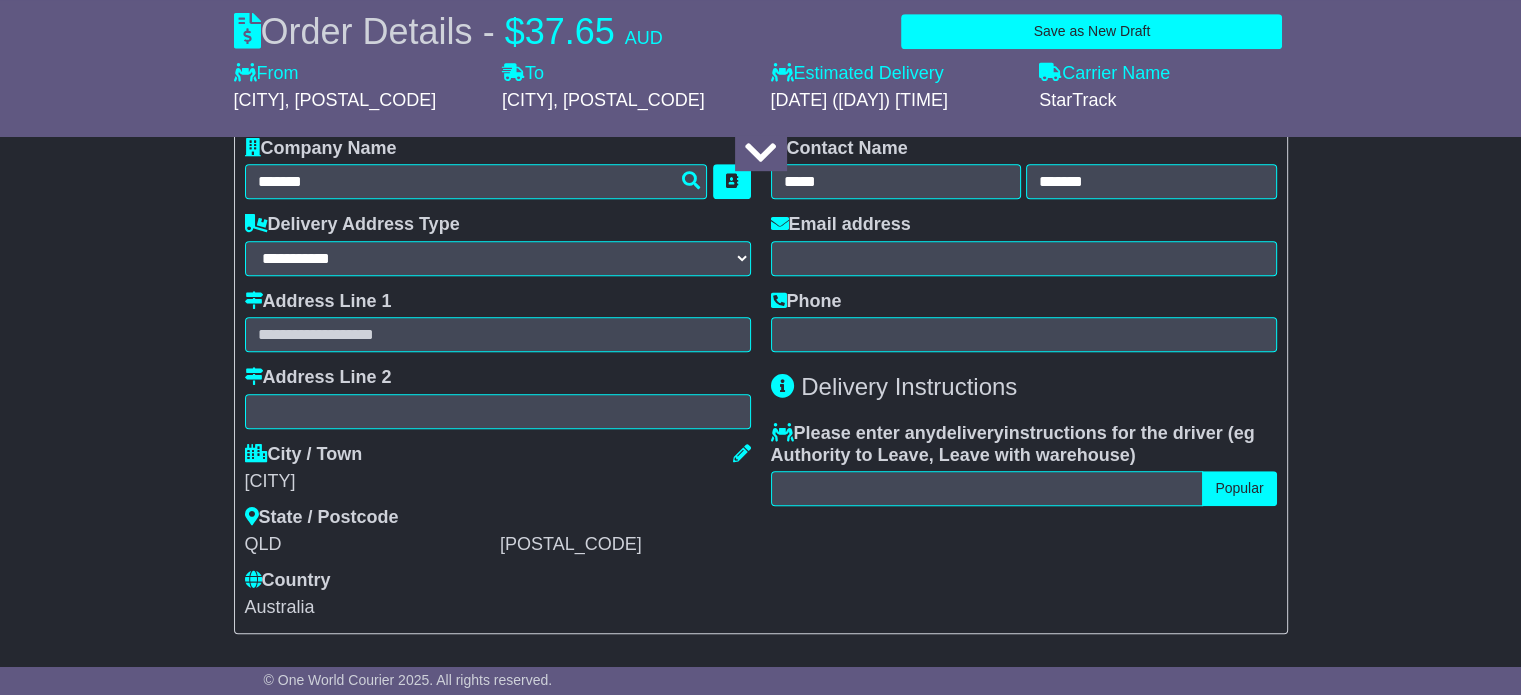 scroll, scrollTop: 1300, scrollLeft: 0, axis: vertical 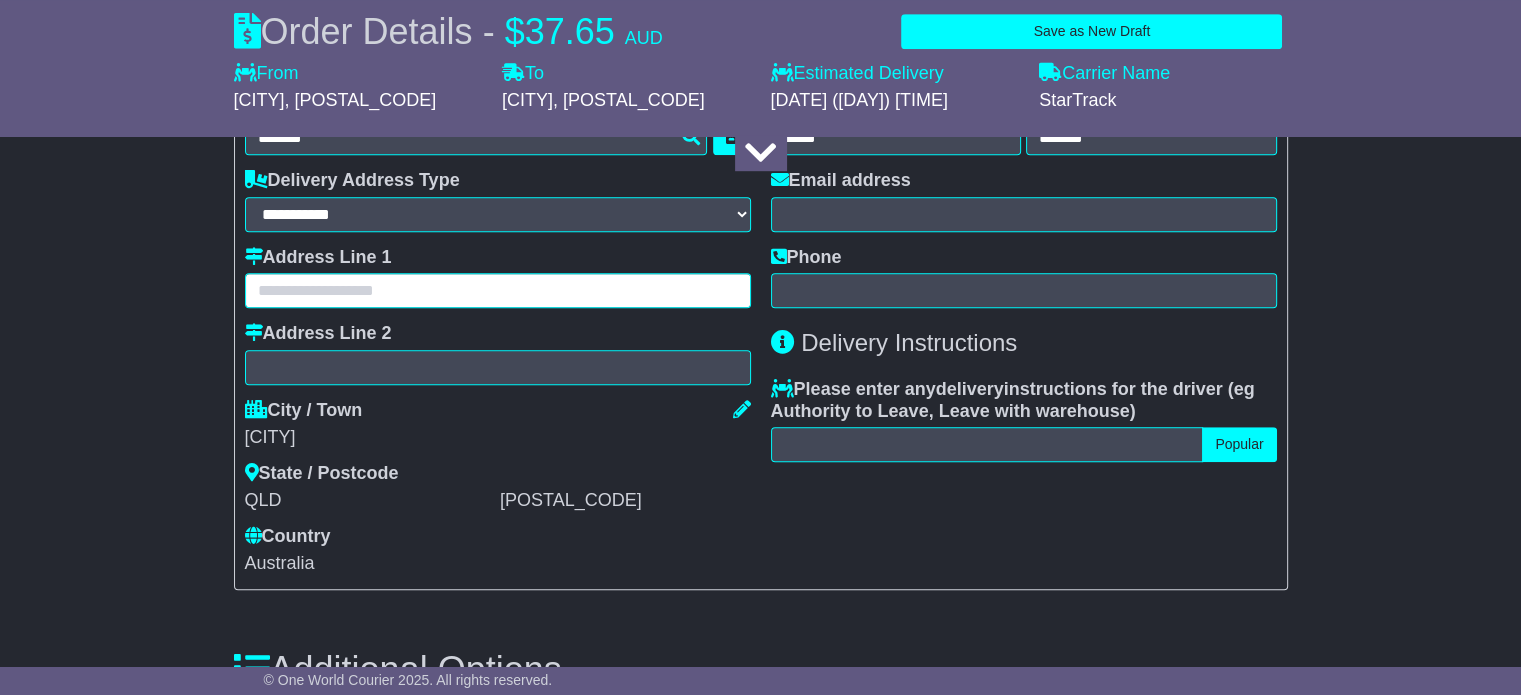 click at bounding box center (498, 290) 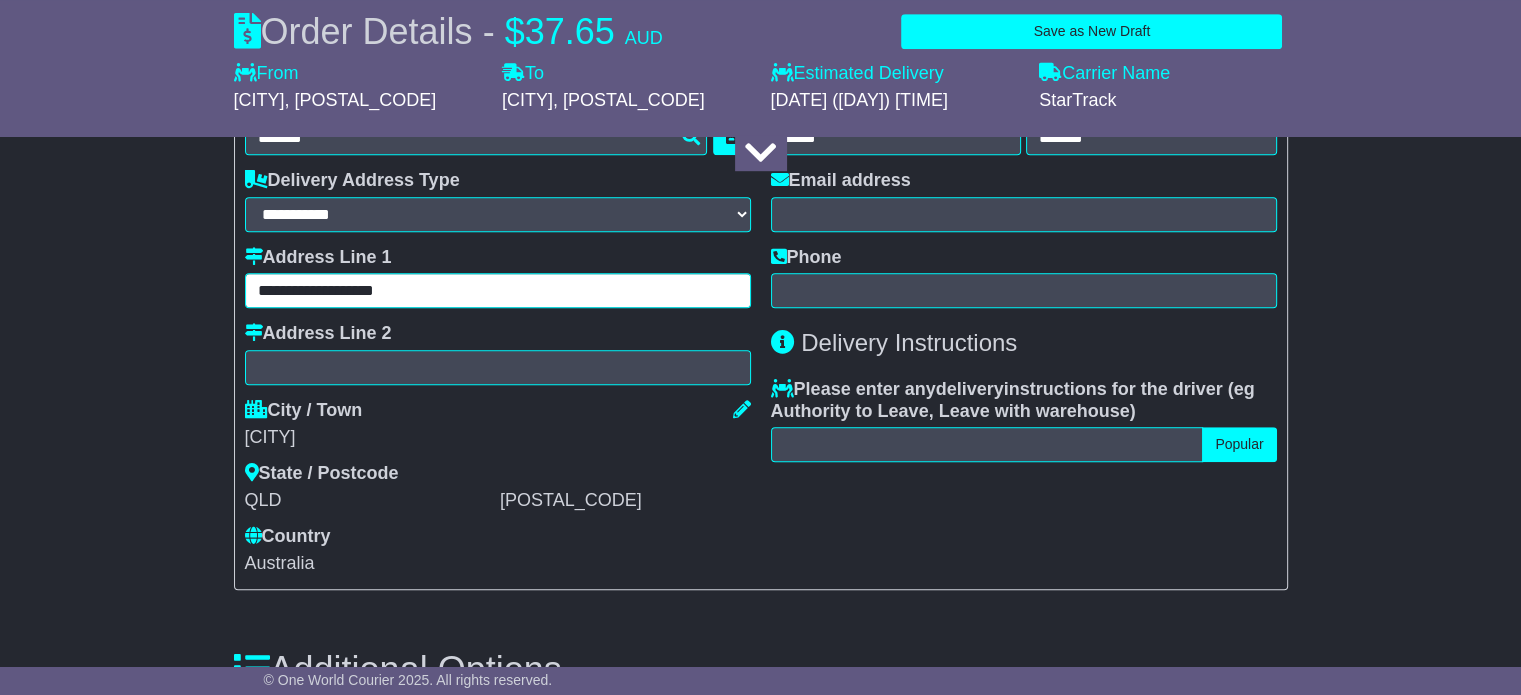 type on "**********" 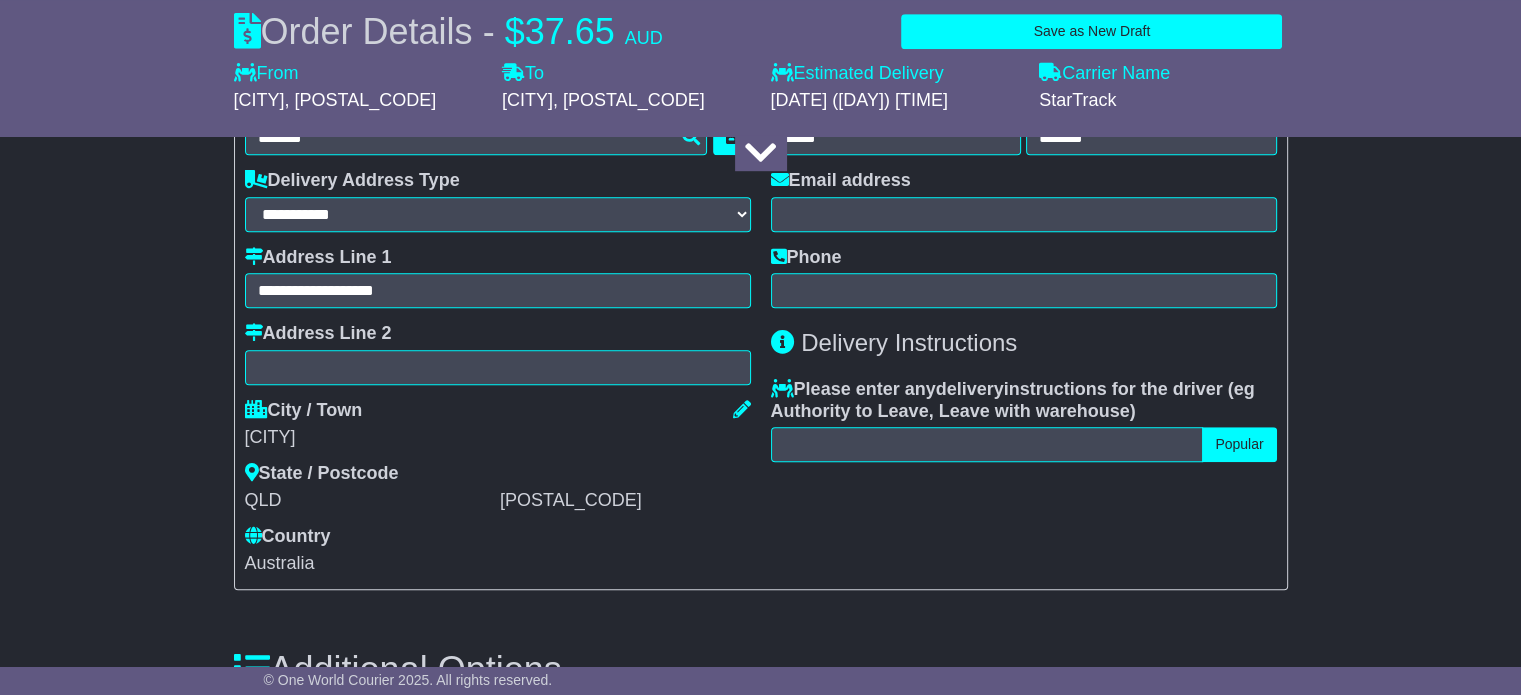 click on "CEDAR VALE" at bounding box center [498, 438] 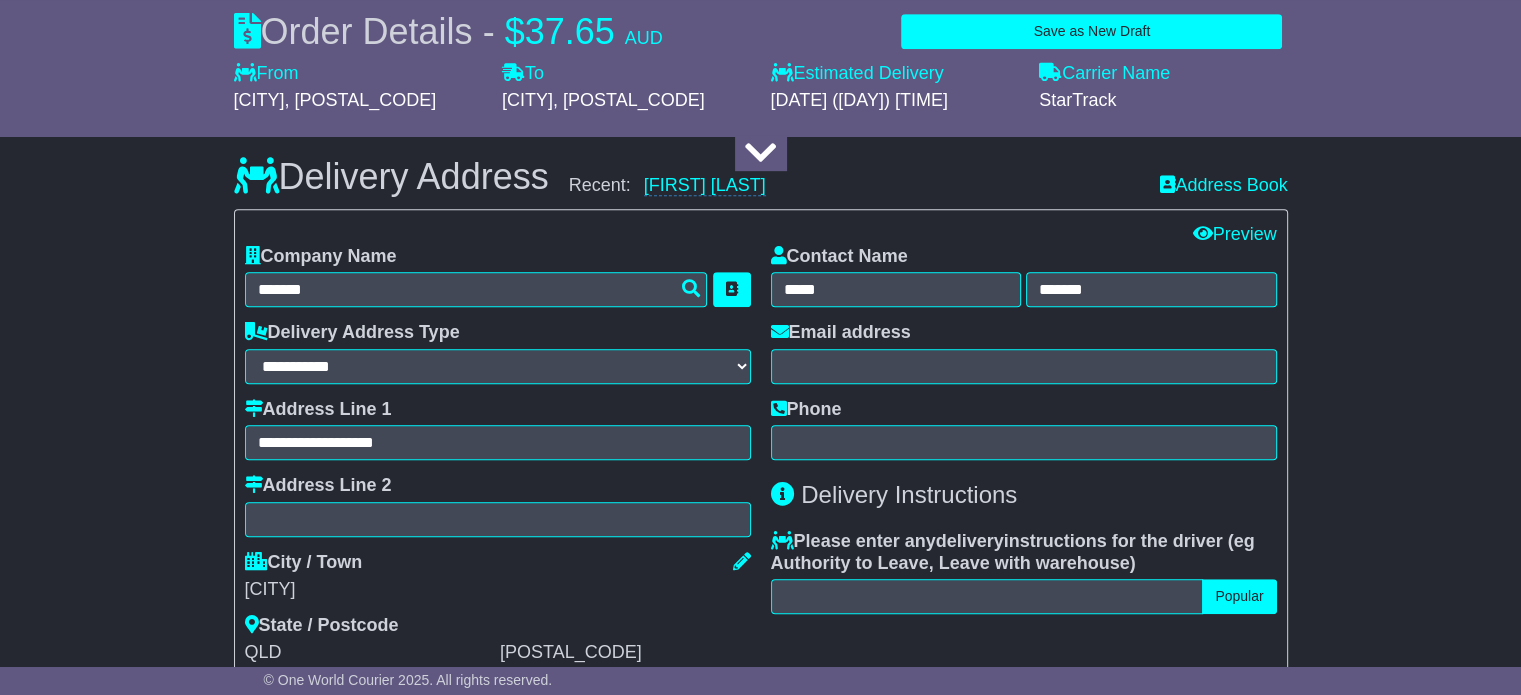 scroll, scrollTop: 1100, scrollLeft: 0, axis: vertical 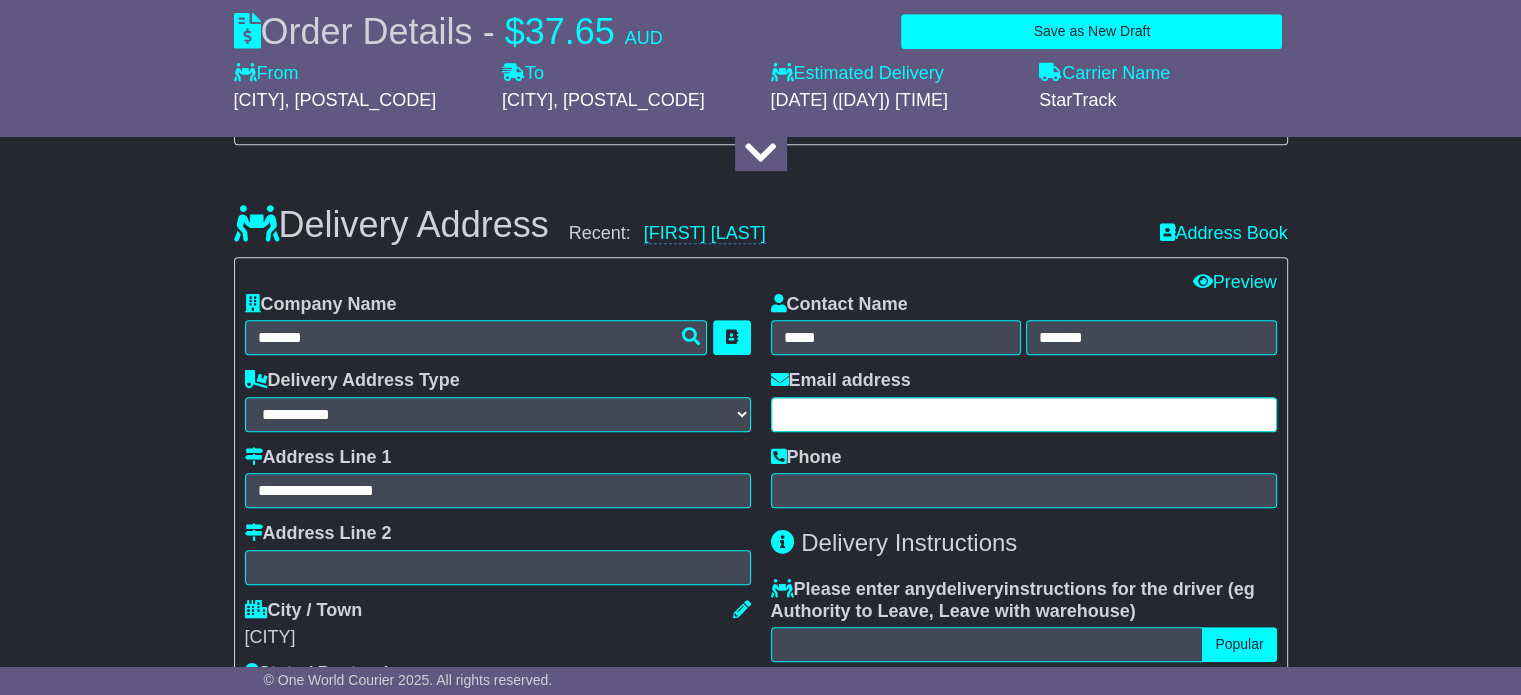 click at bounding box center (498, 490) 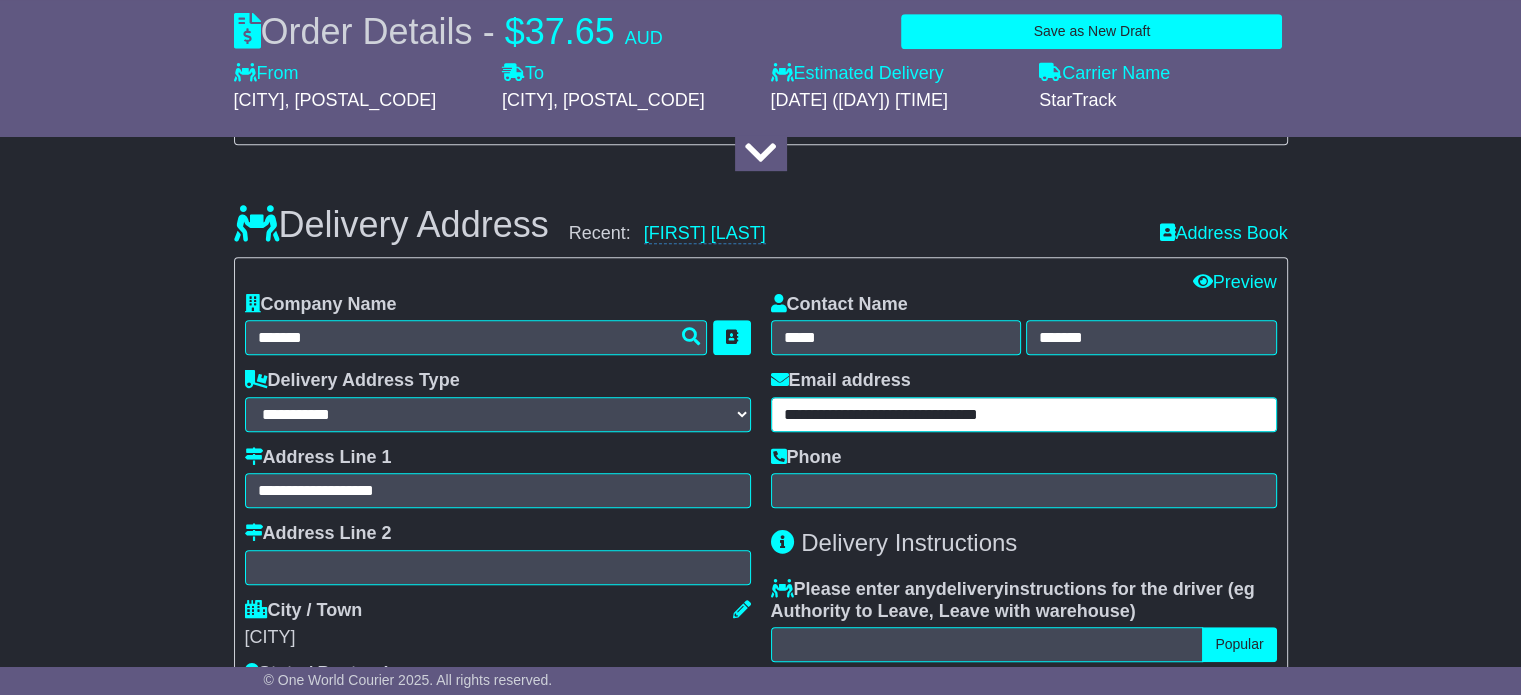 type on "**********" 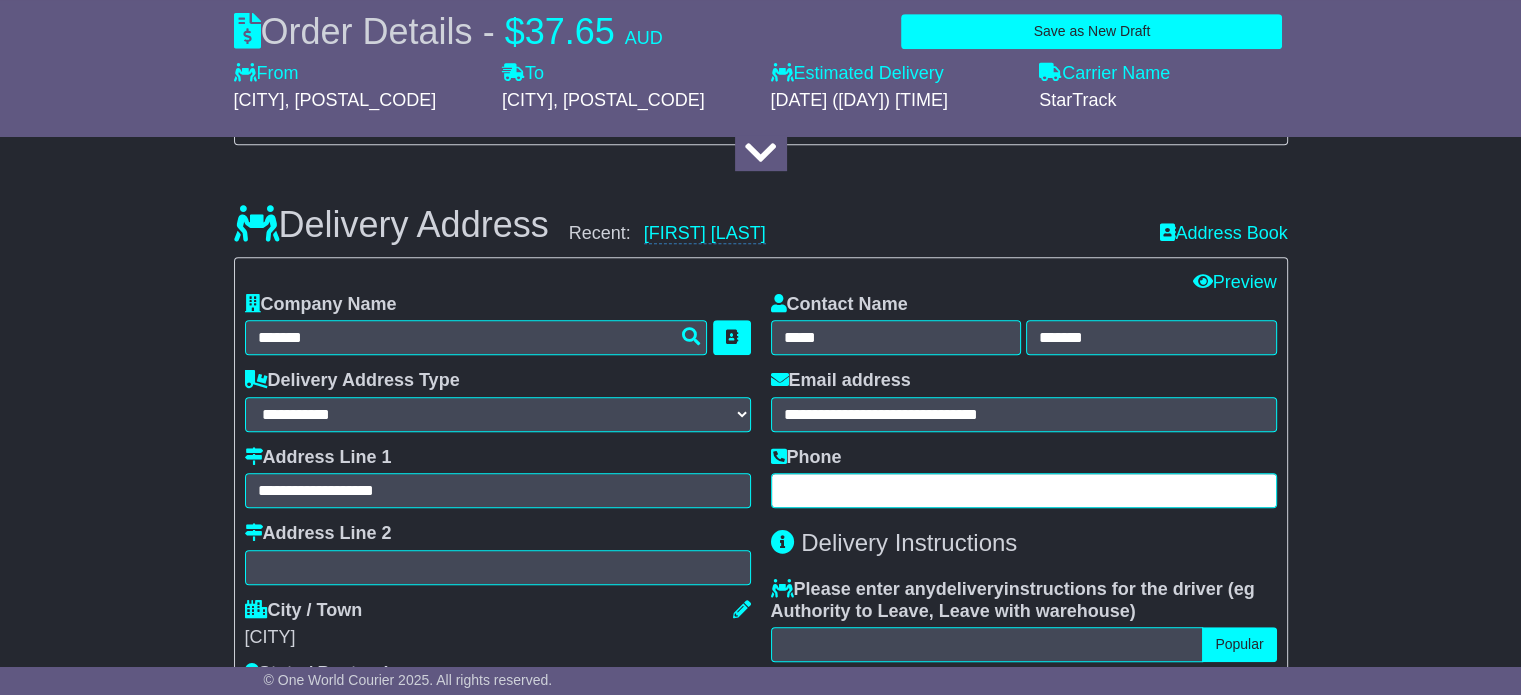 click at bounding box center [498, 490] 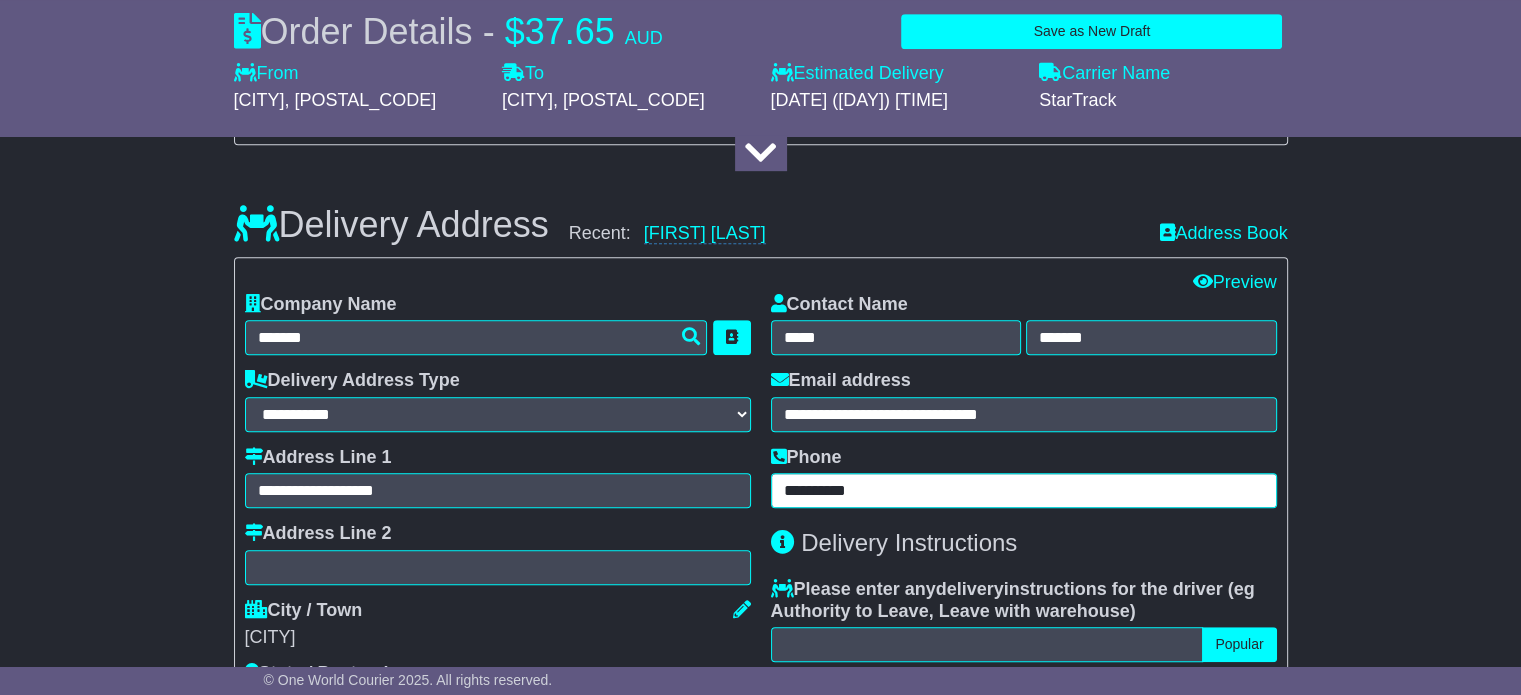 type on "**********" 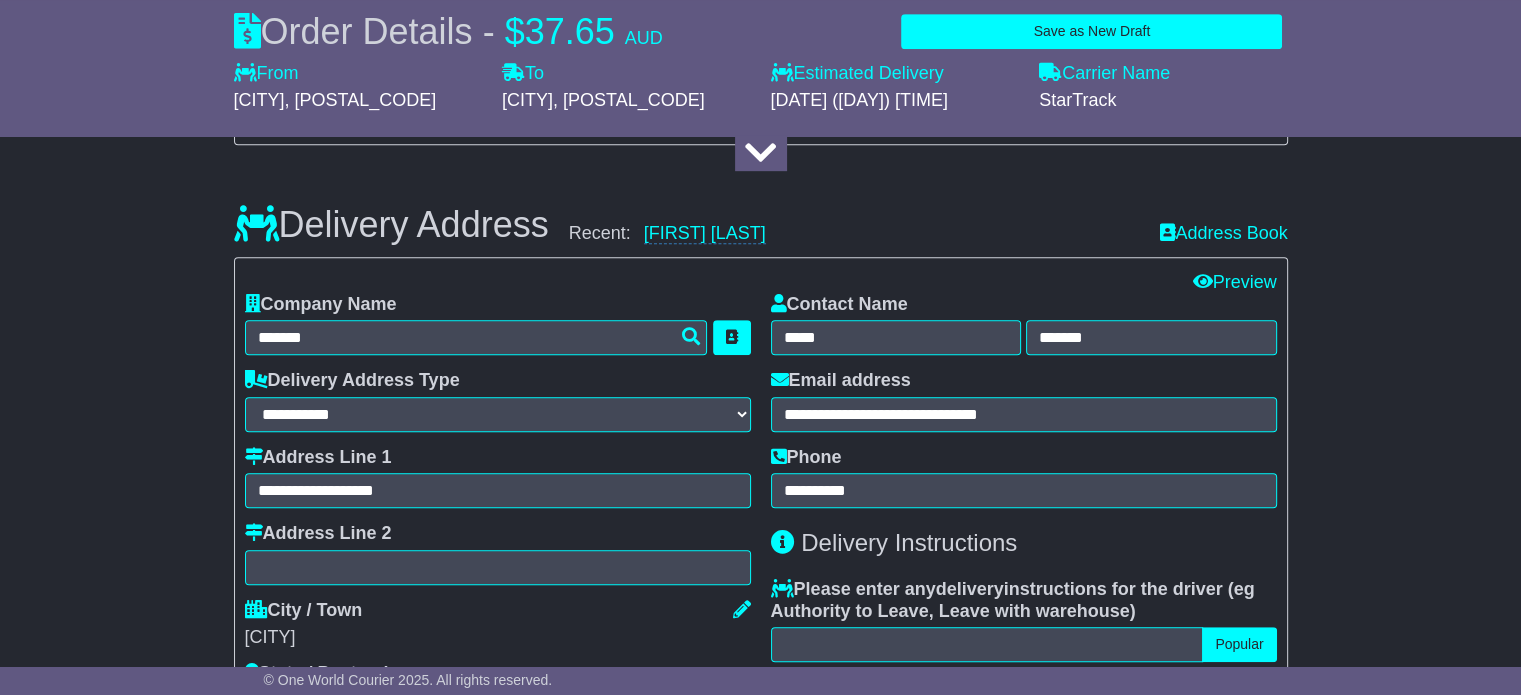 click on "Company Name
*******" at bounding box center [498, 325] 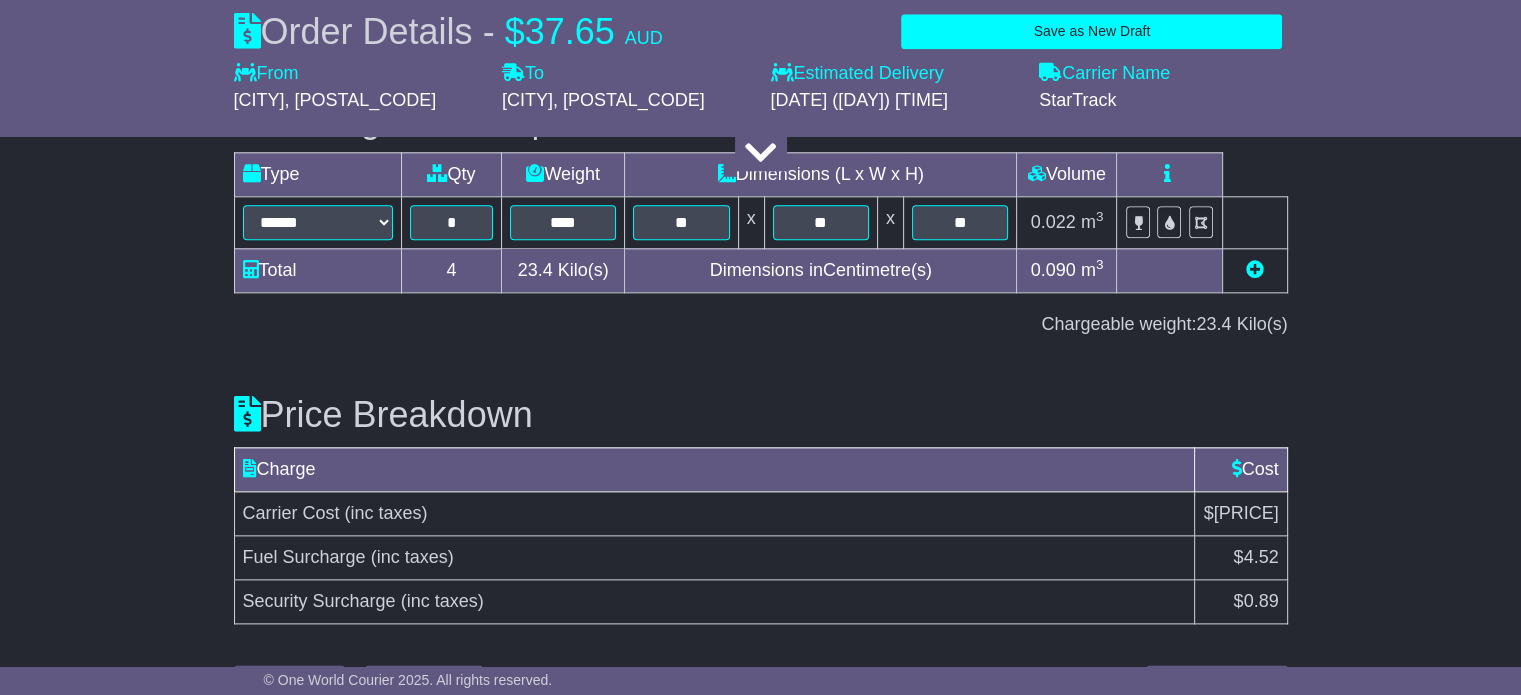 scroll, scrollTop: 2305, scrollLeft: 0, axis: vertical 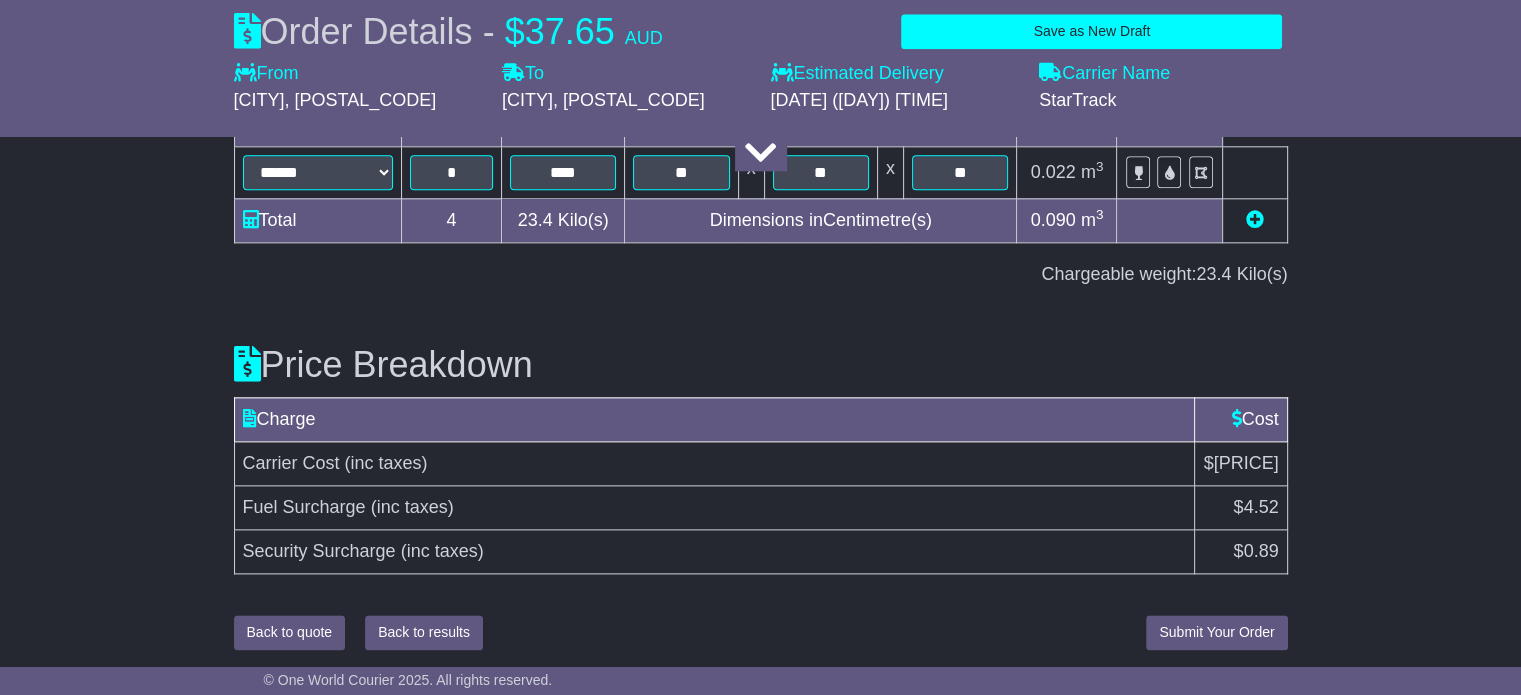 click on "Creating booking...
Back to quote
Back to results
Submit Your Order (POA)
Submit Your Order" at bounding box center (761, -678) 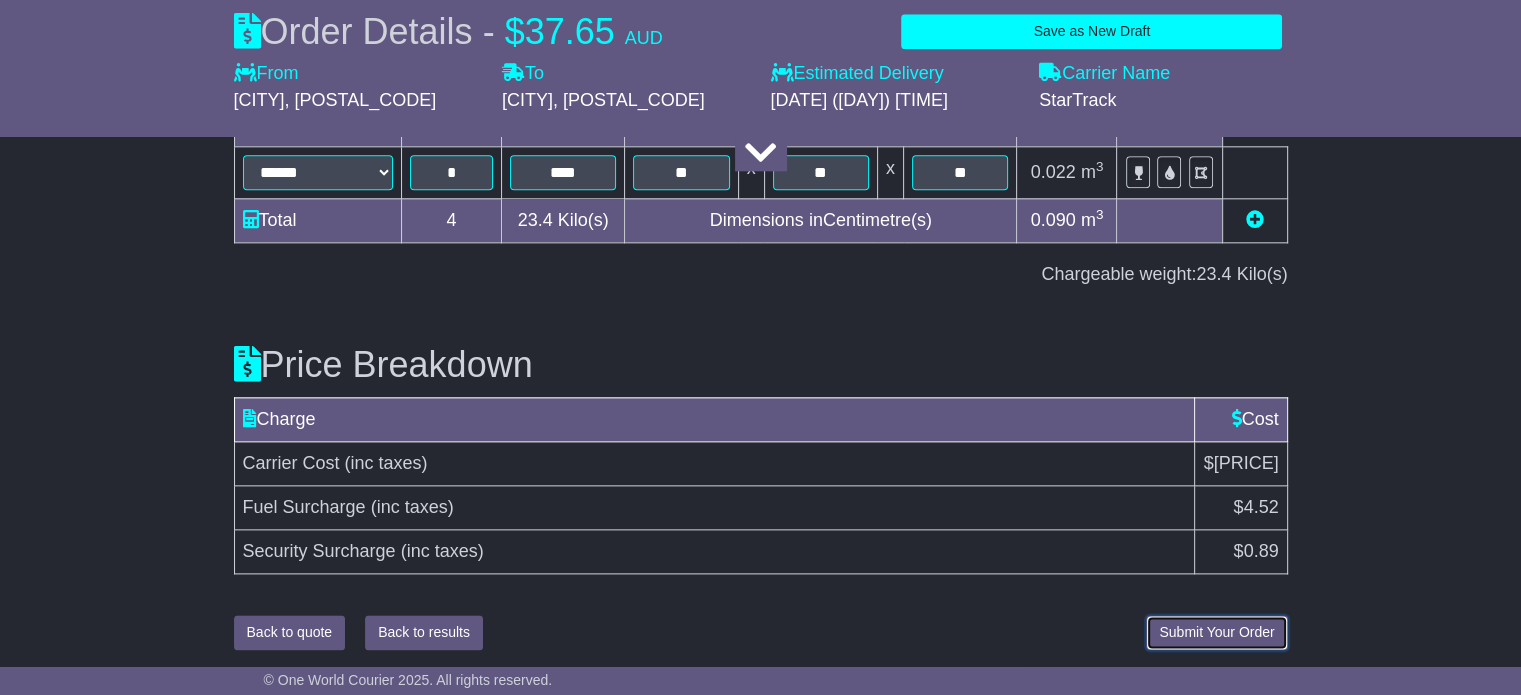 click on "Submit Your Order" at bounding box center (0, 0) 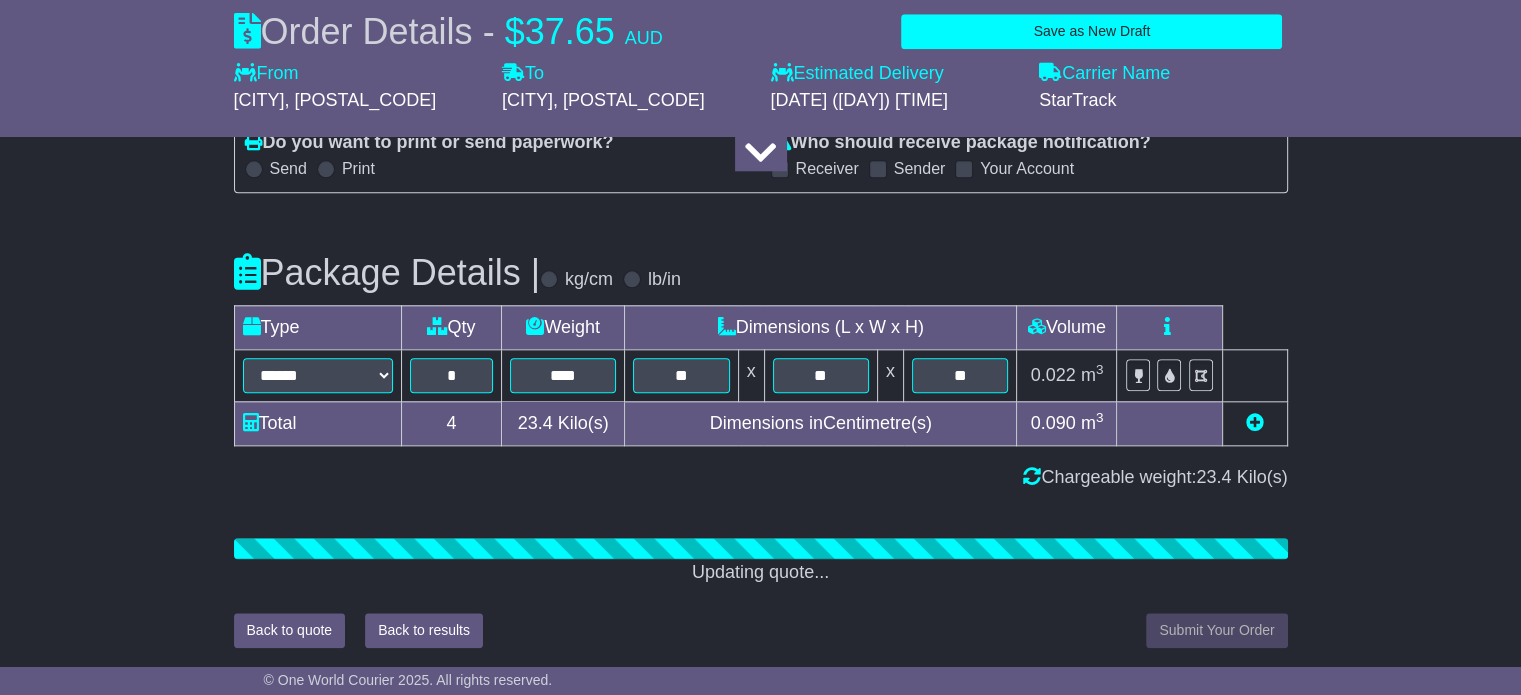 scroll, scrollTop: 2305, scrollLeft: 0, axis: vertical 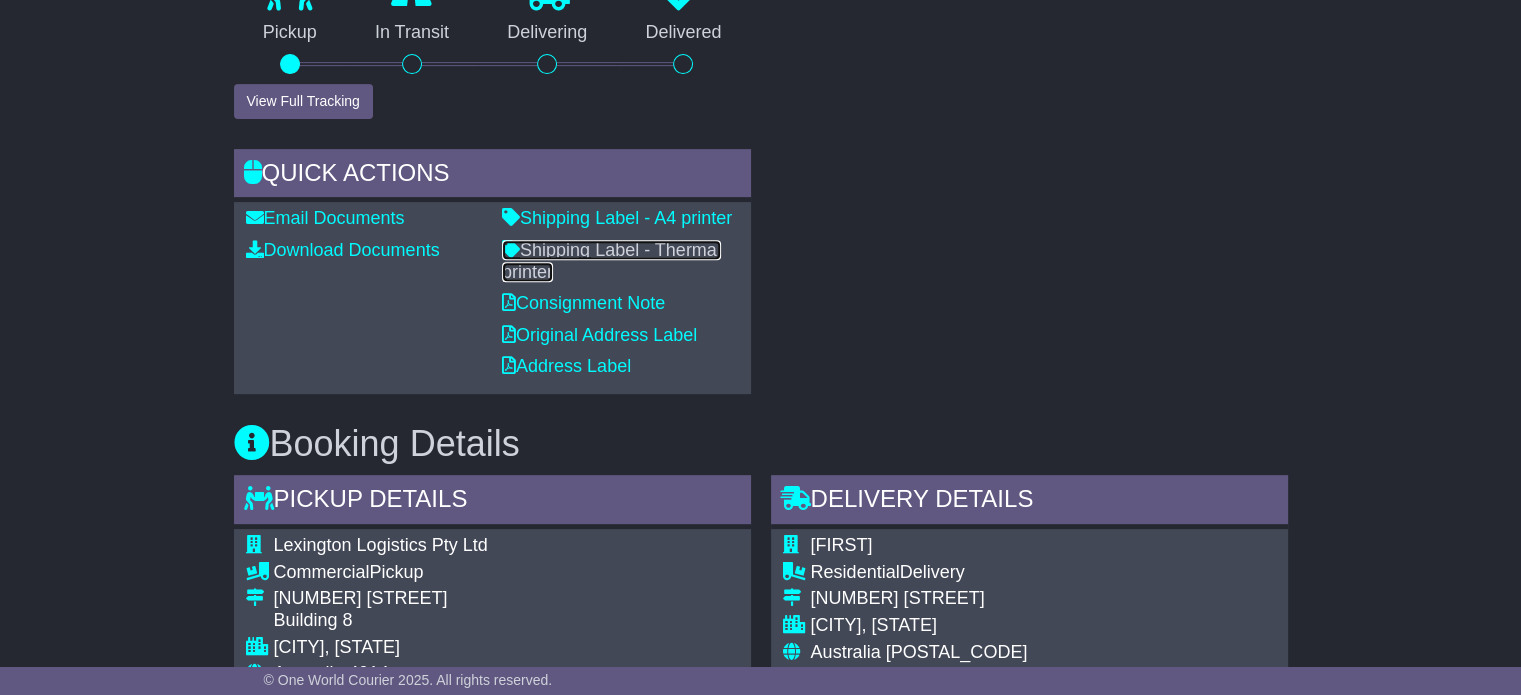 click on "Shipping Label - Thermal printer" at bounding box center (611, 261) 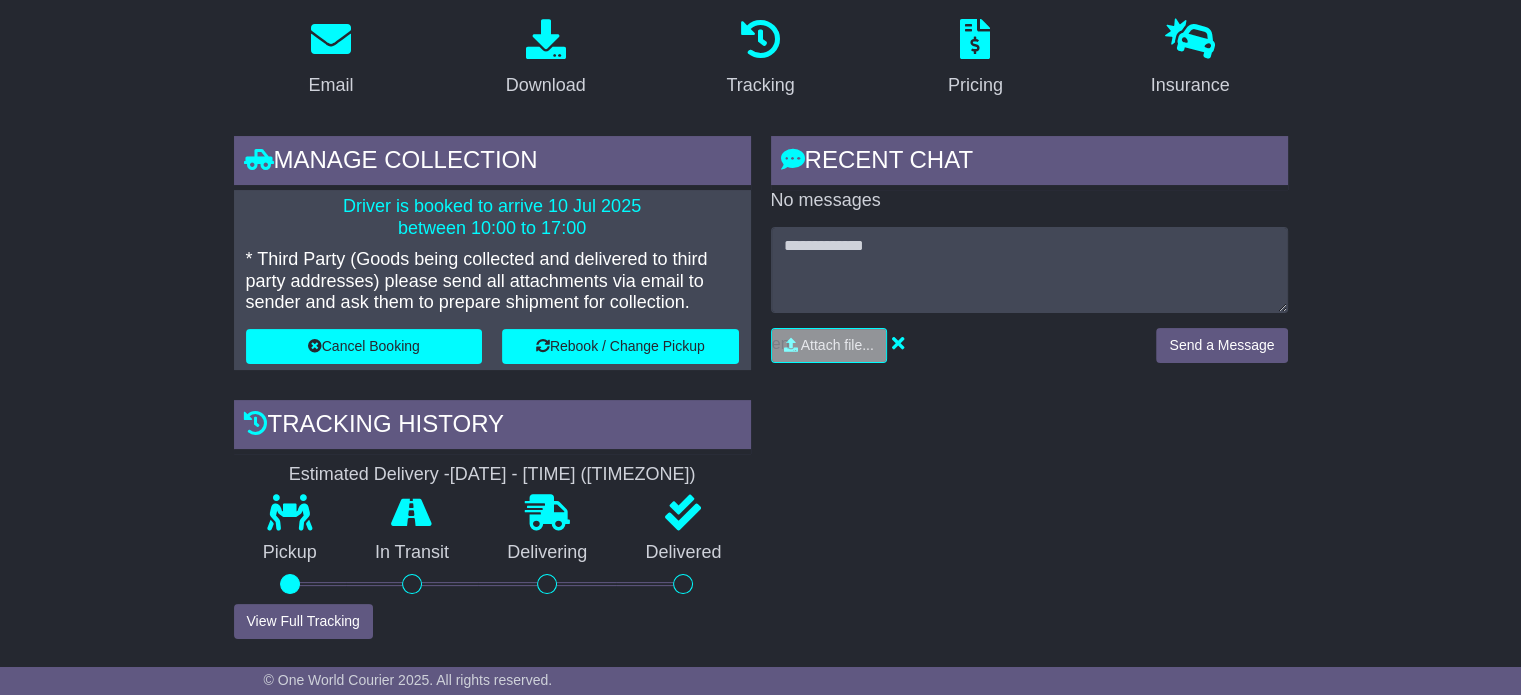 scroll, scrollTop: 0, scrollLeft: 0, axis: both 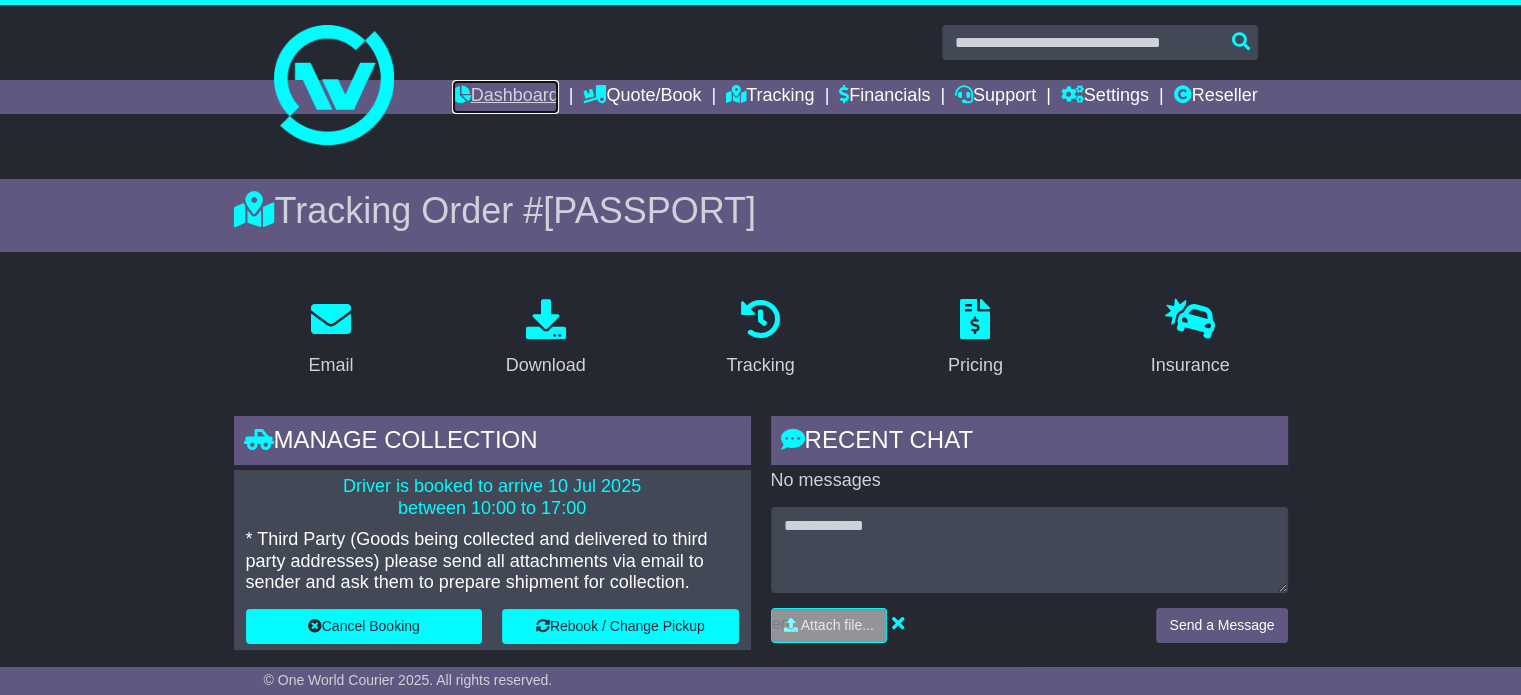 click on "Dashboard" at bounding box center [505, 97] 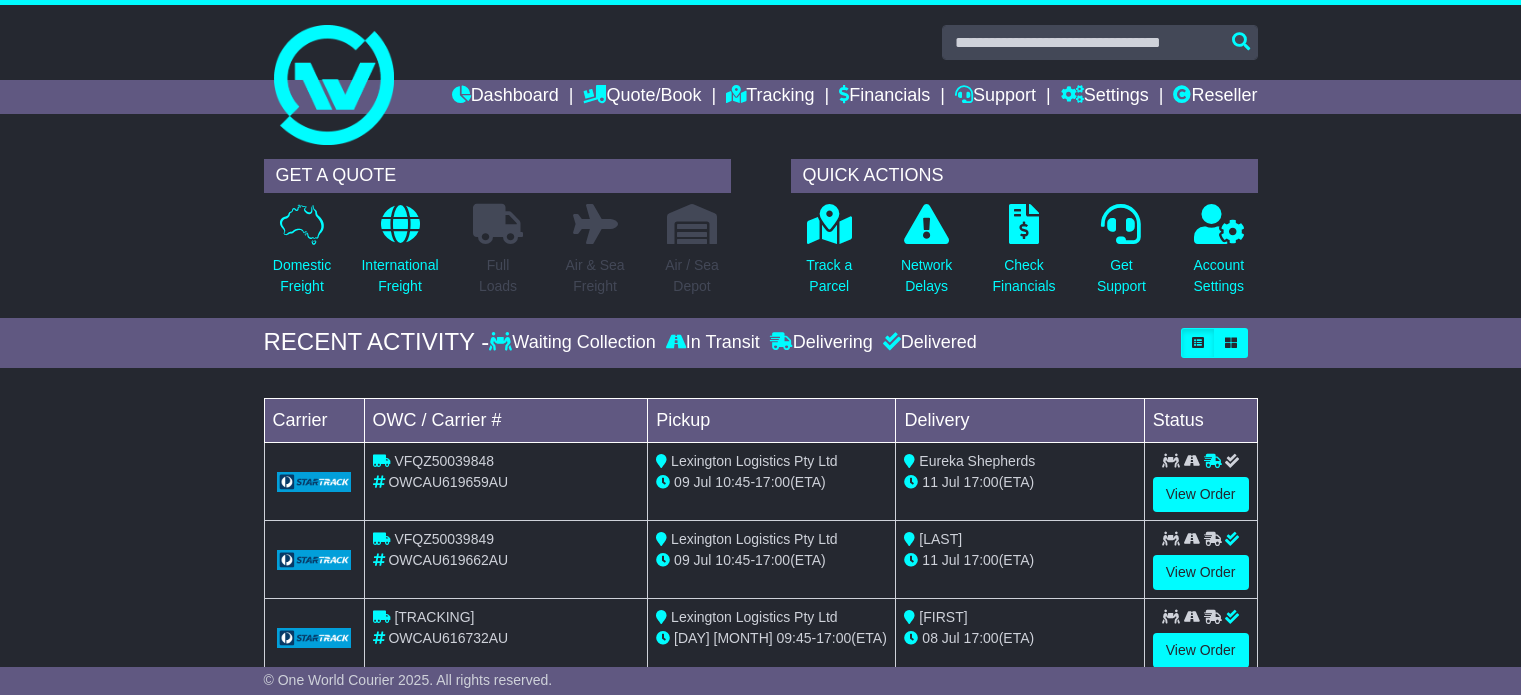 scroll, scrollTop: 0, scrollLeft: 0, axis: both 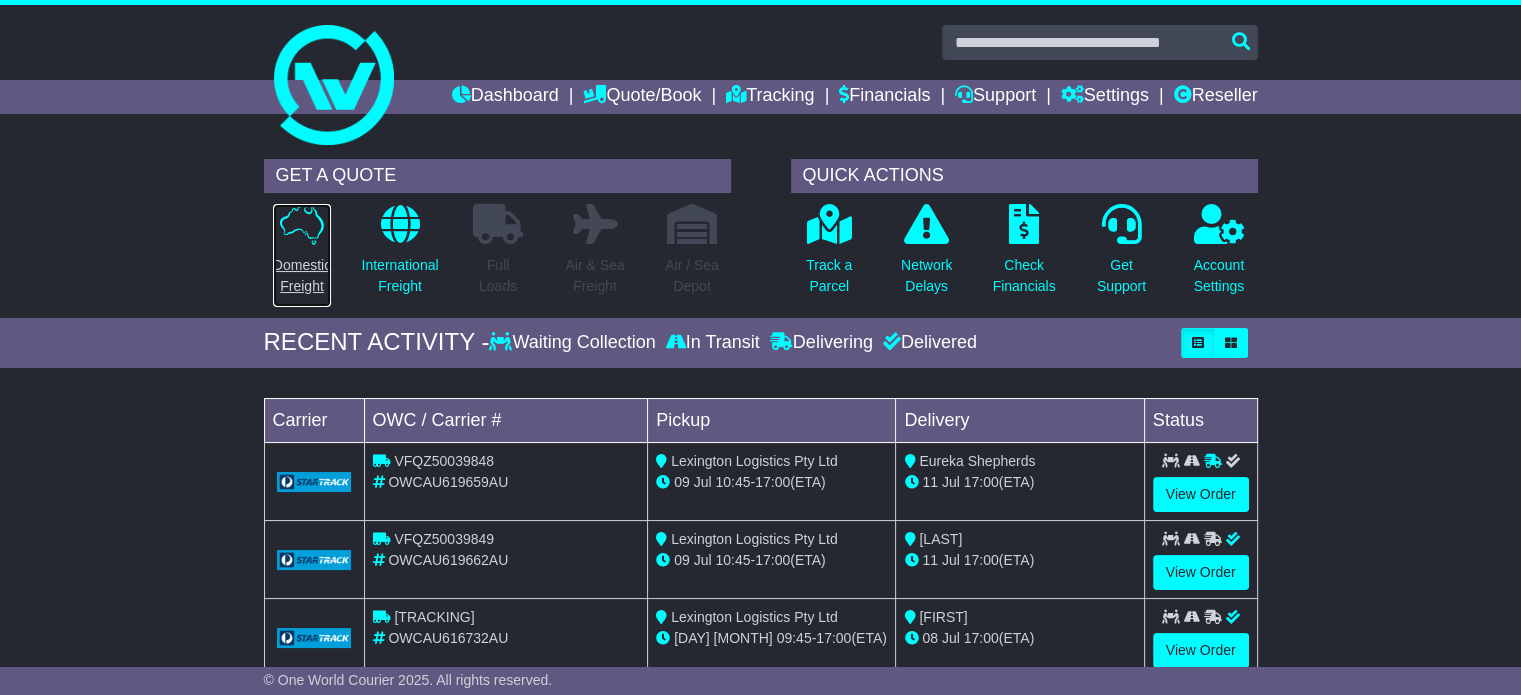 click at bounding box center (302, 224) 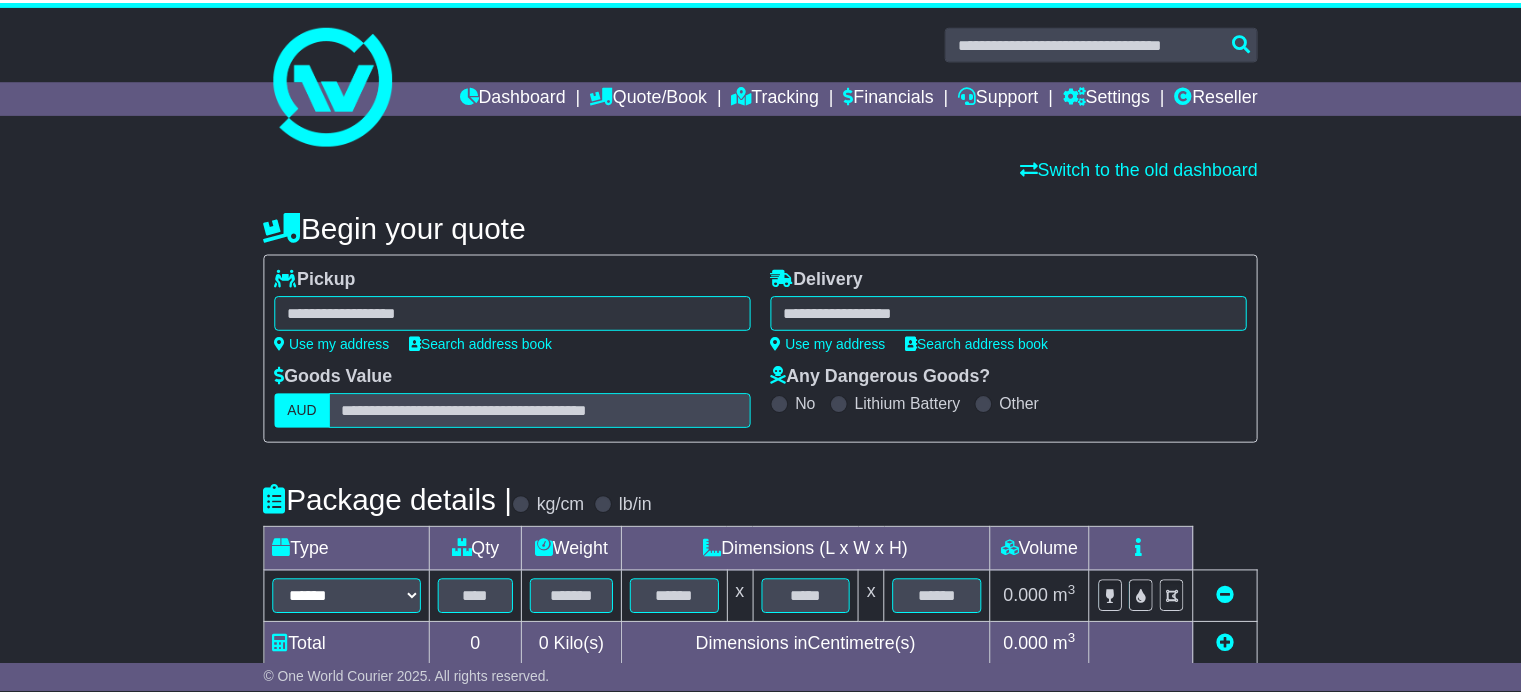 scroll, scrollTop: 0, scrollLeft: 0, axis: both 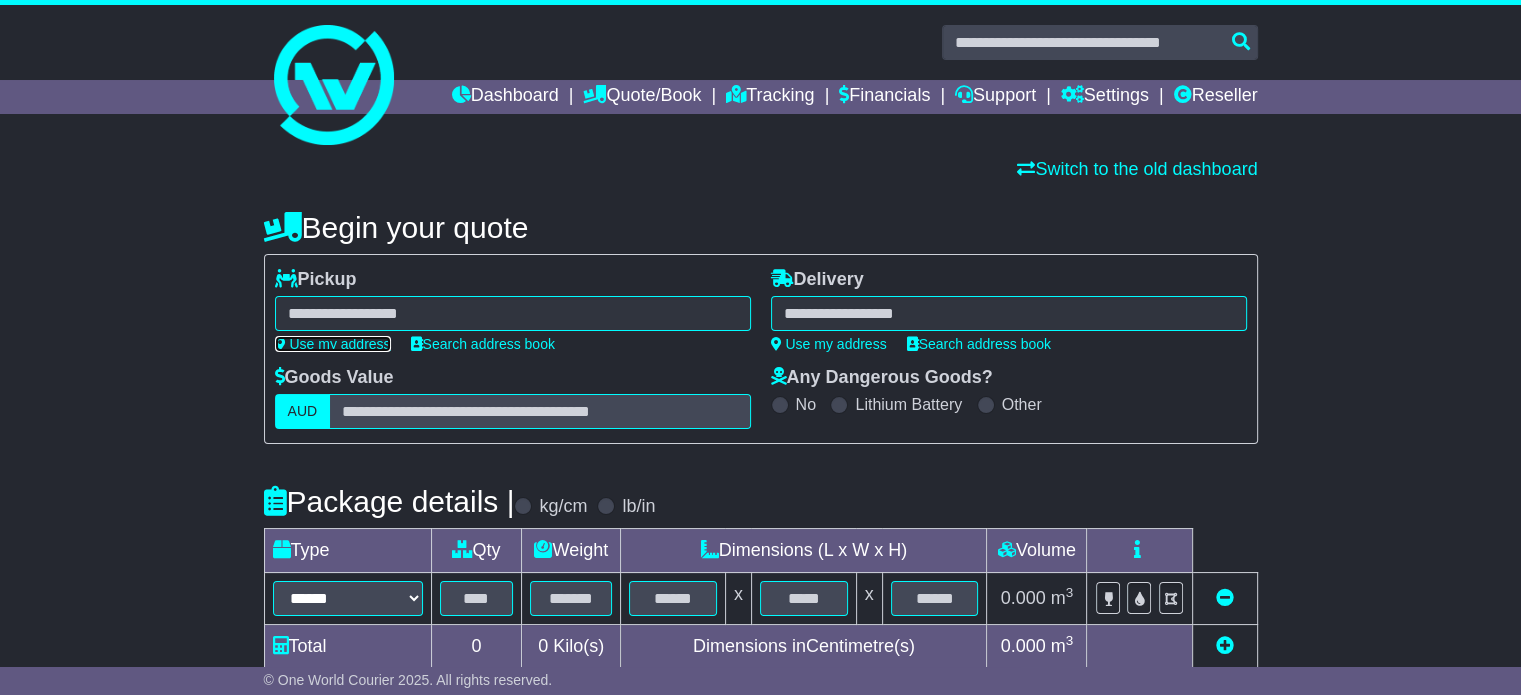 click on "Use my address" at bounding box center (333, 344) 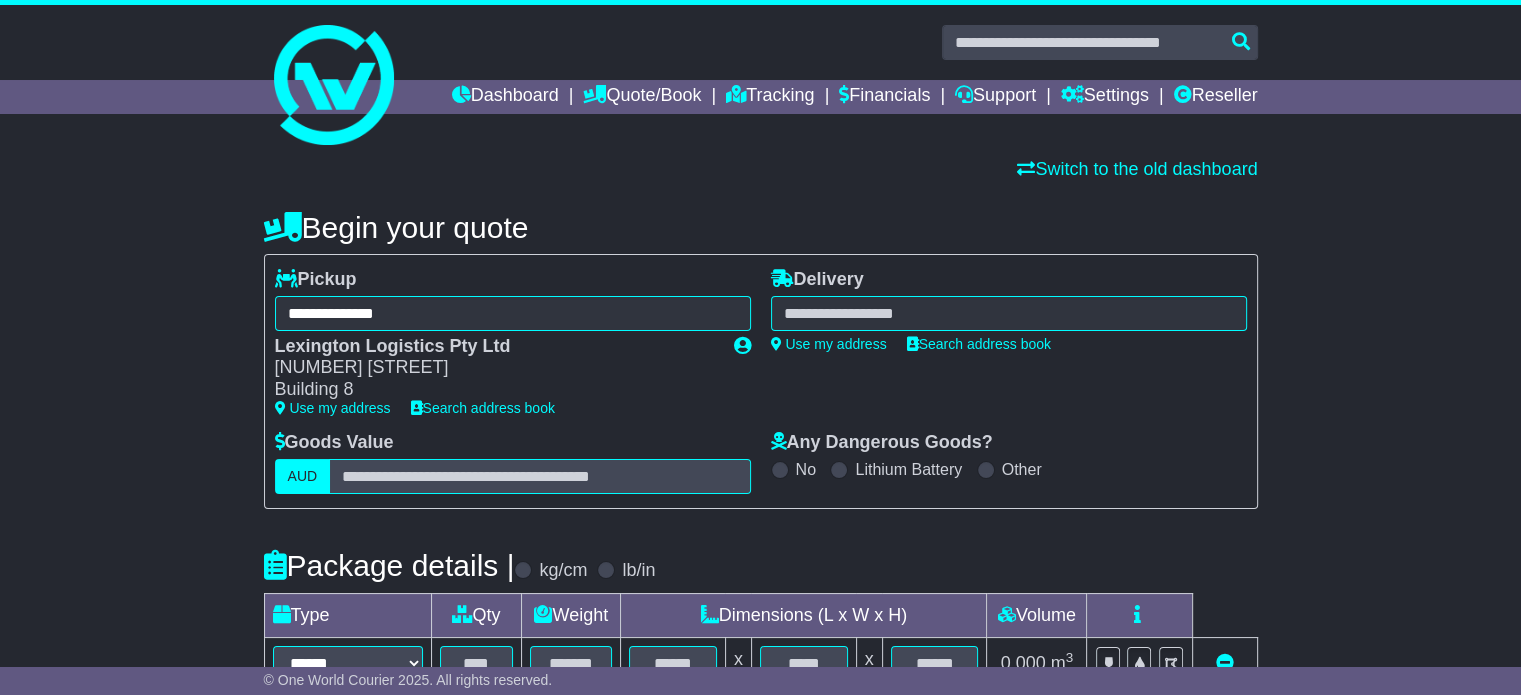 click at bounding box center (513, 313) 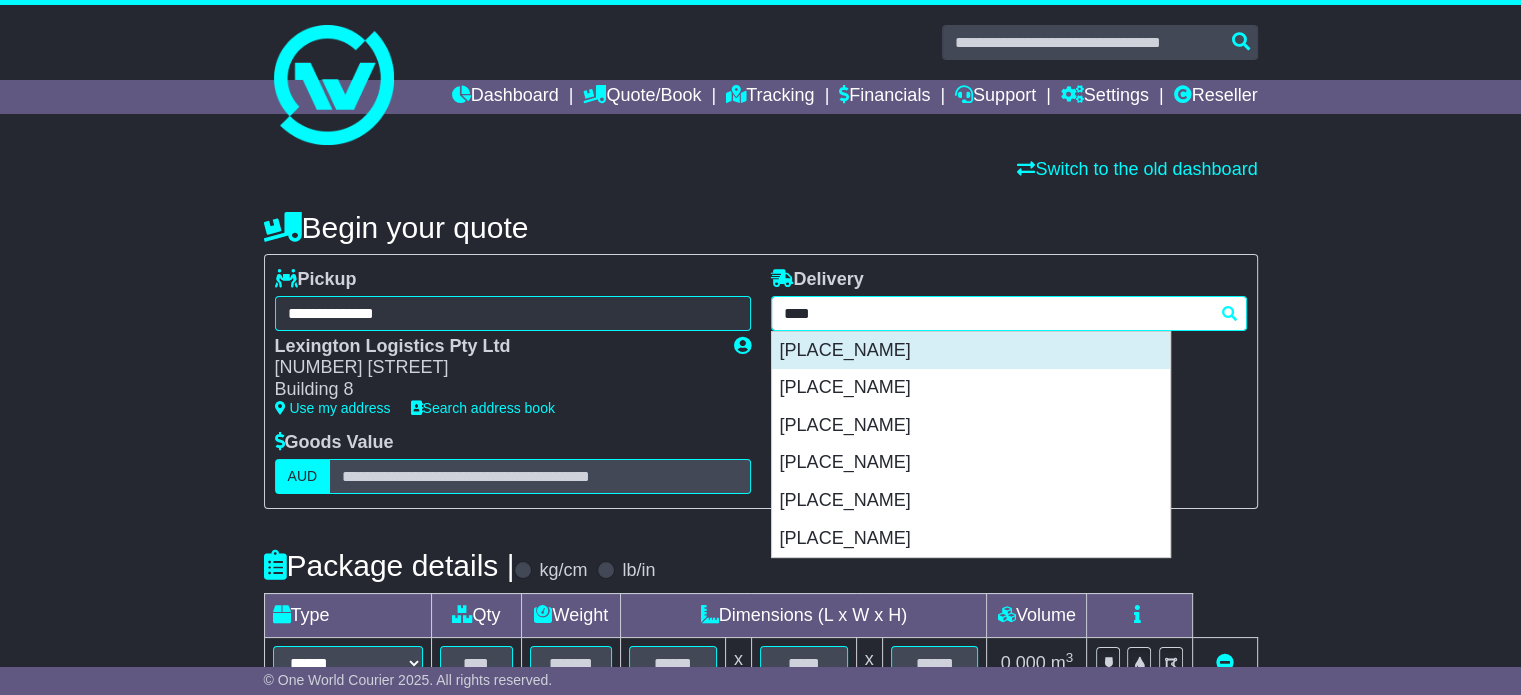 click on "HERBERTON 4887" at bounding box center [971, 351] 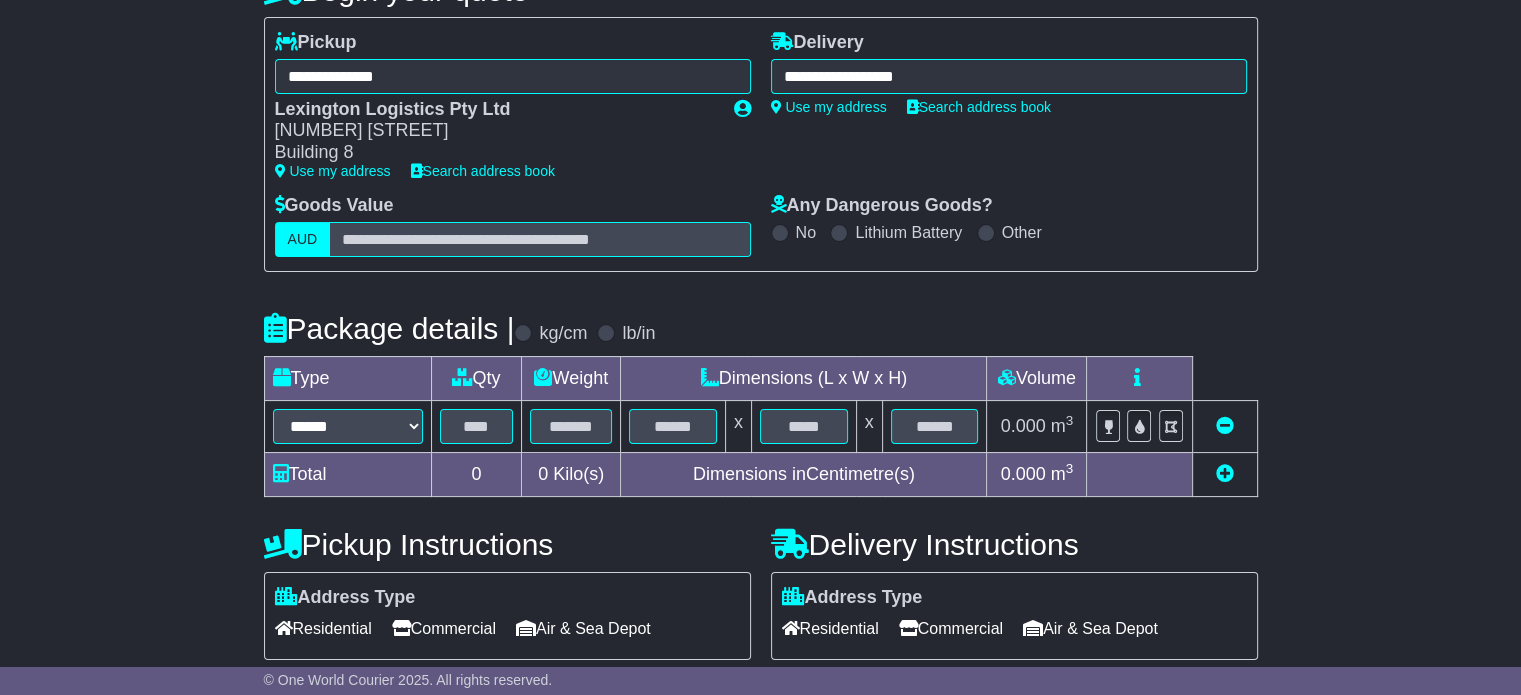 scroll, scrollTop: 300, scrollLeft: 0, axis: vertical 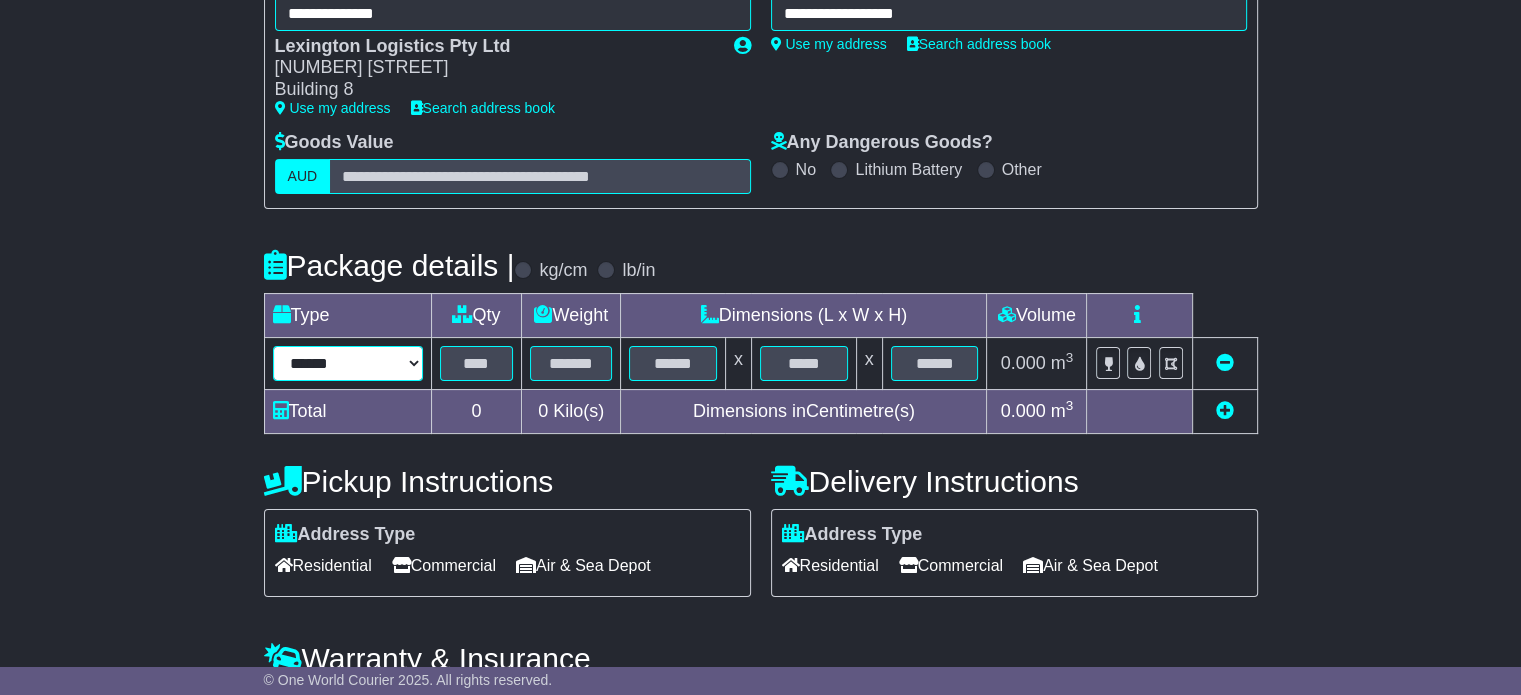 click on "****** ****** *** ******** ***** **** **** ****** *** *******" at bounding box center [348, 363] 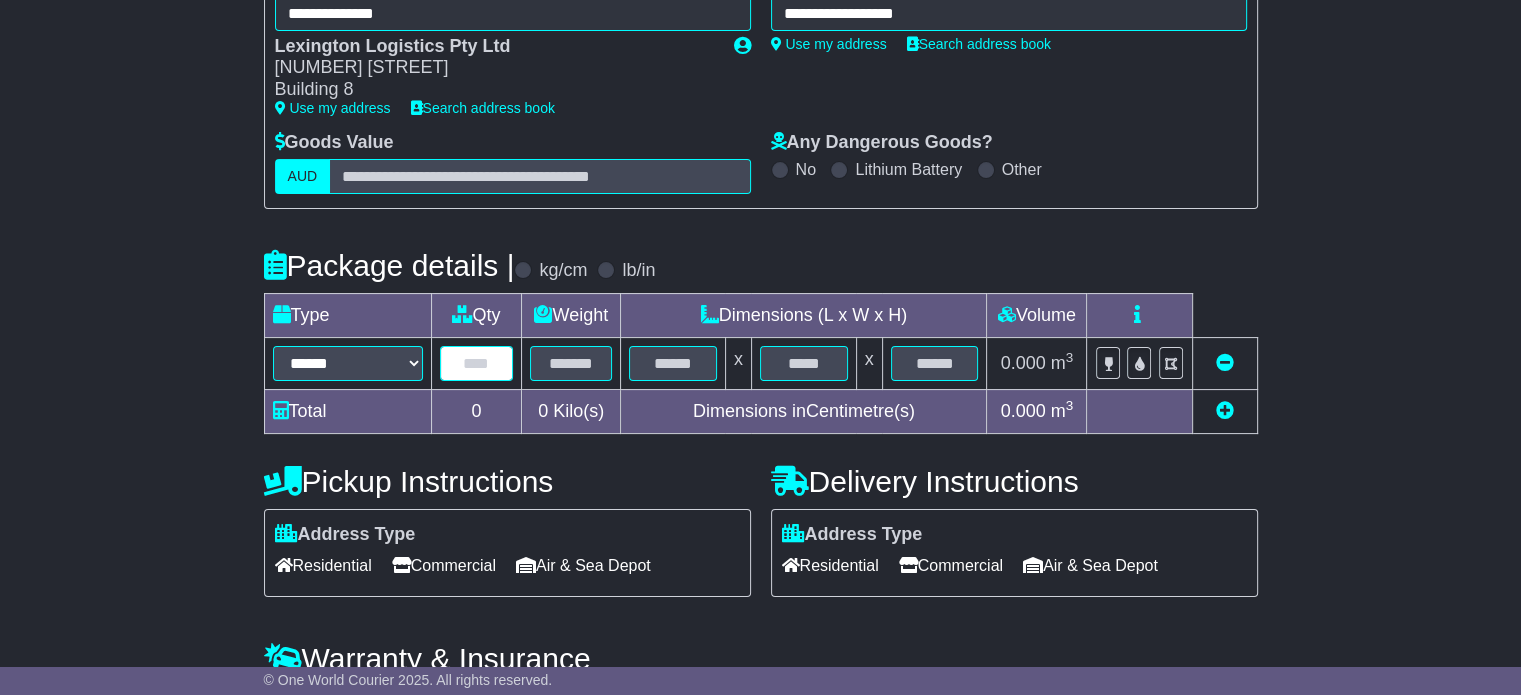 click at bounding box center [477, 363] 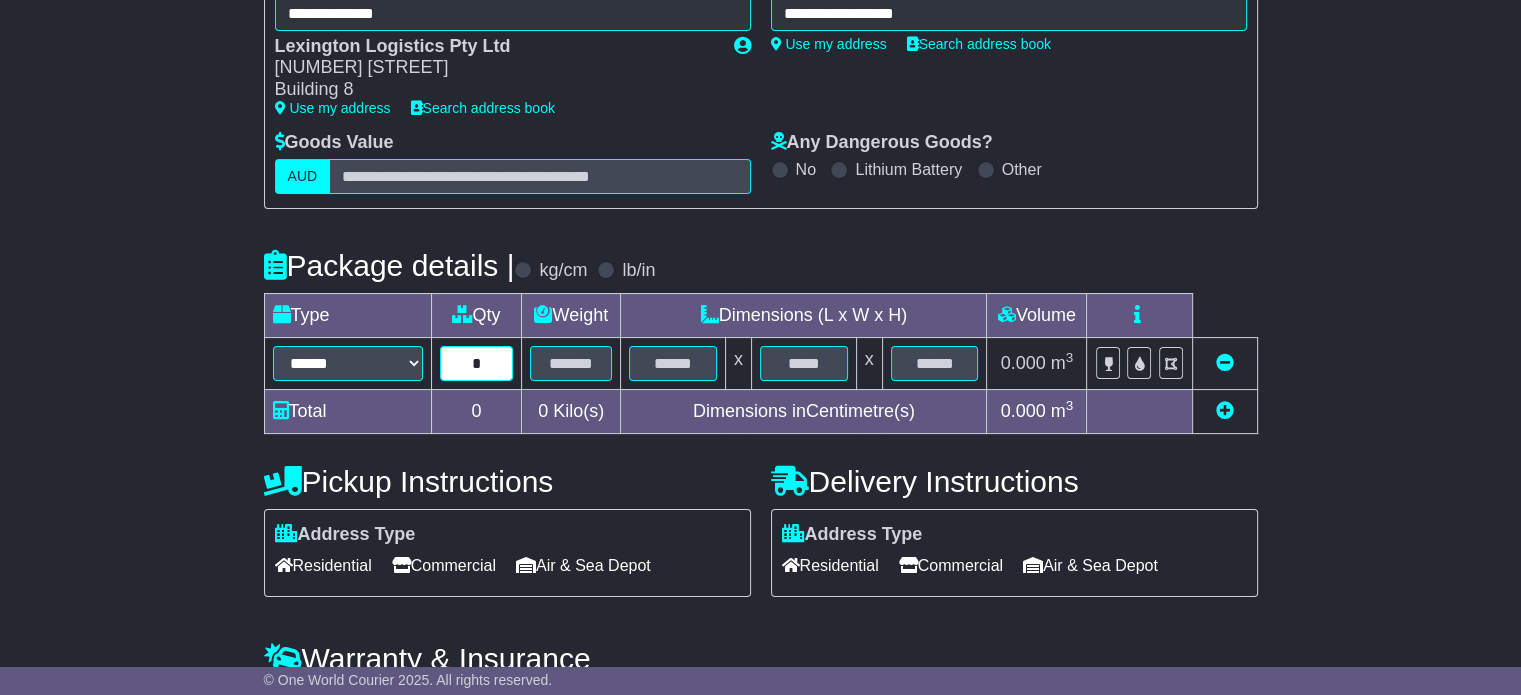 type on "*" 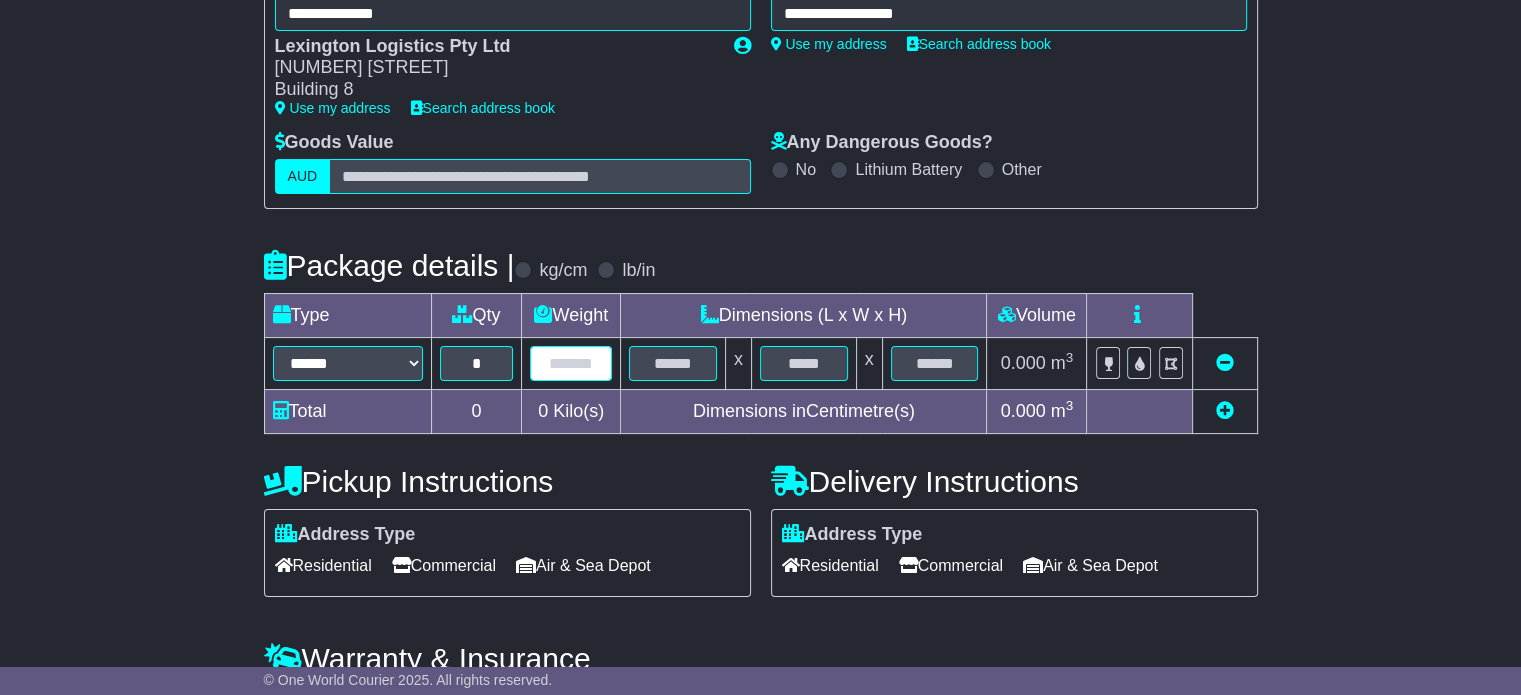 click at bounding box center [477, 363] 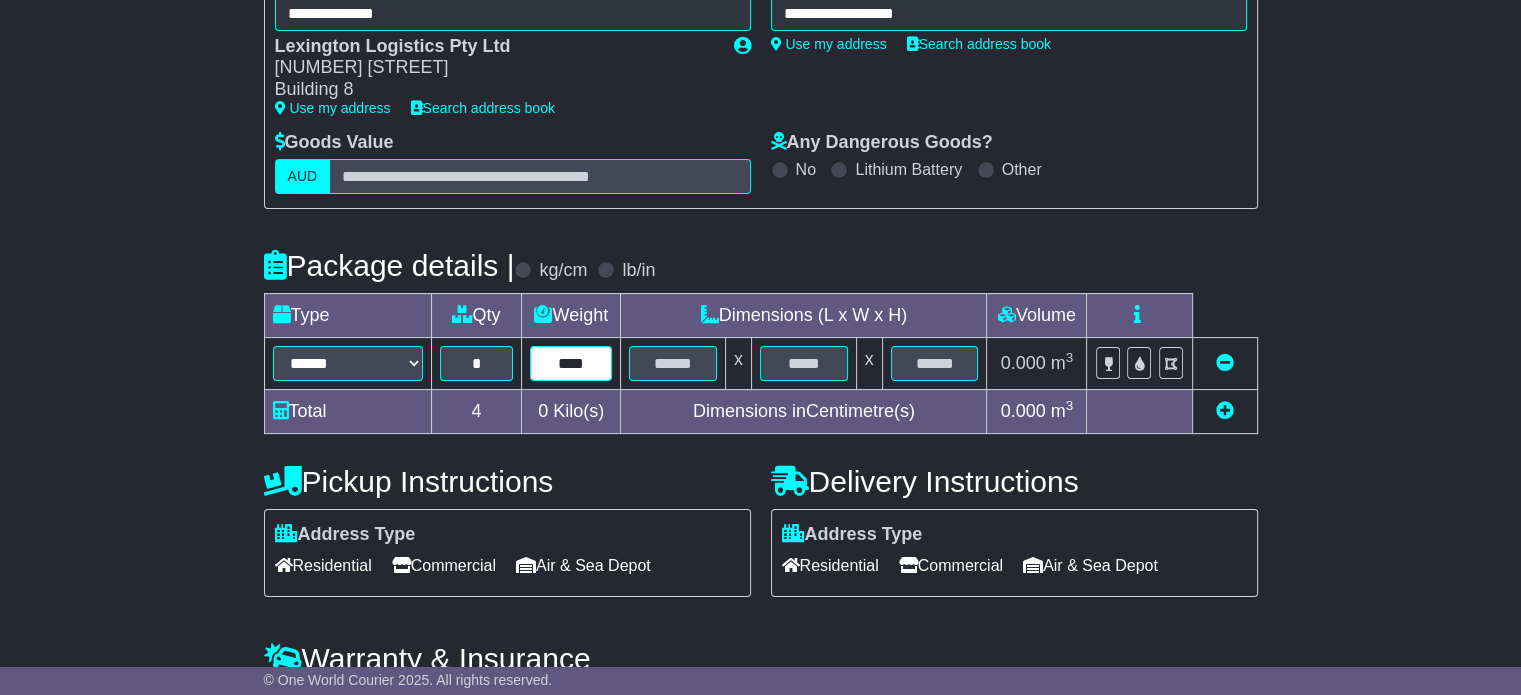 type on "****" 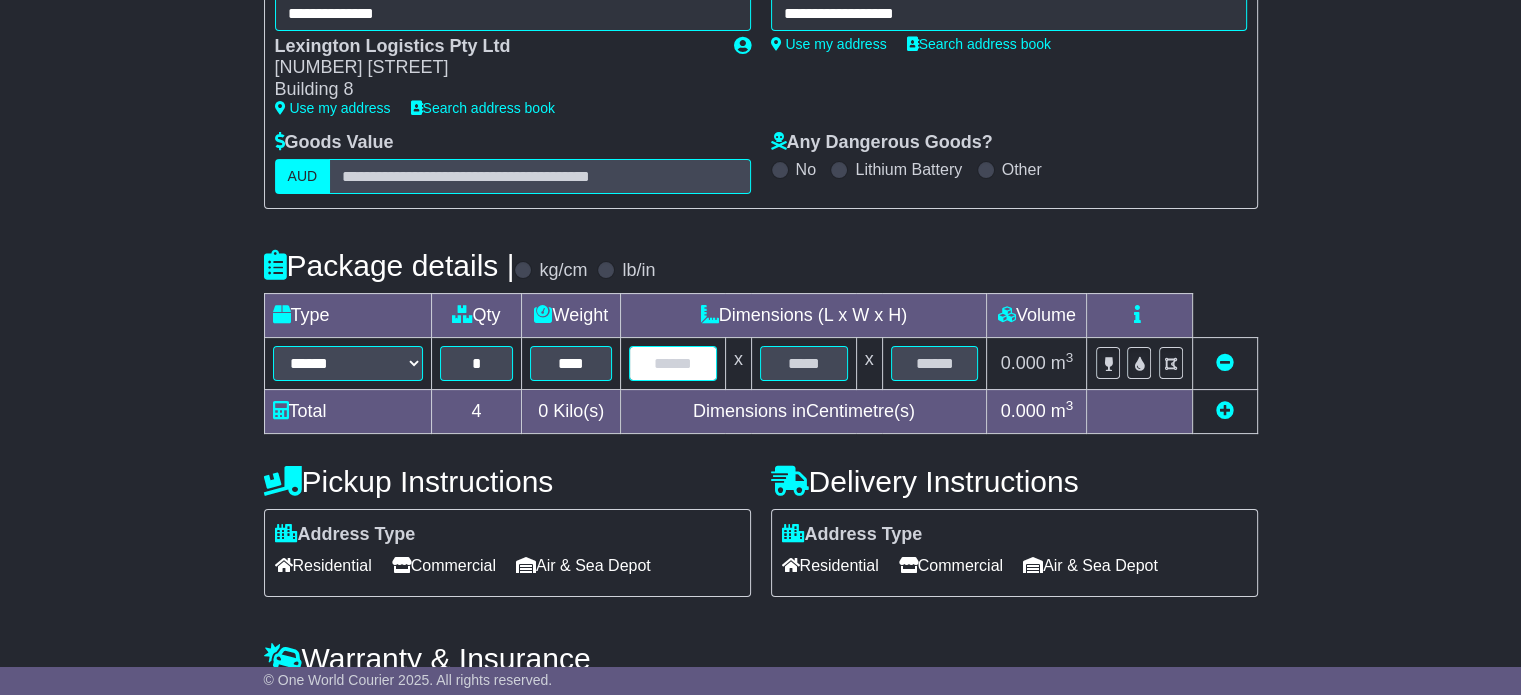 click at bounding box center (673, 363) 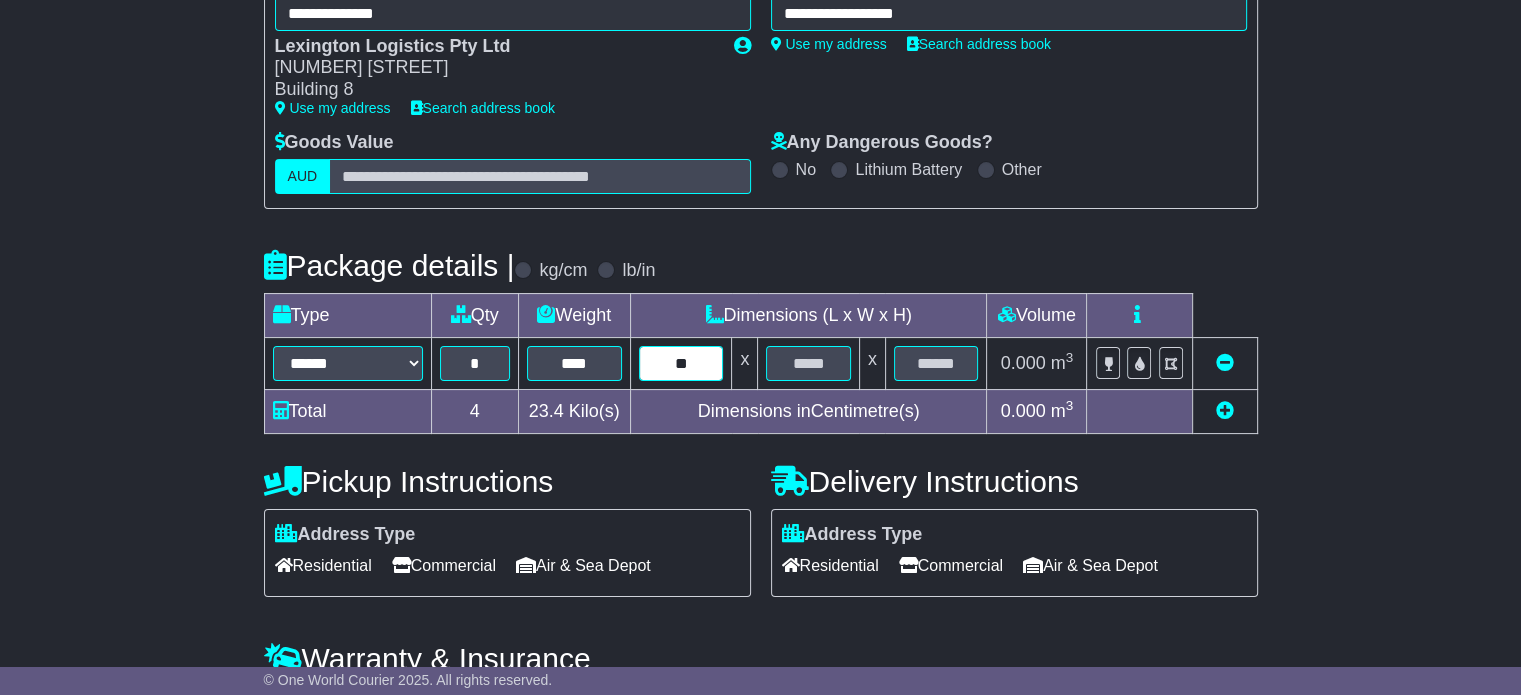 type on "**" 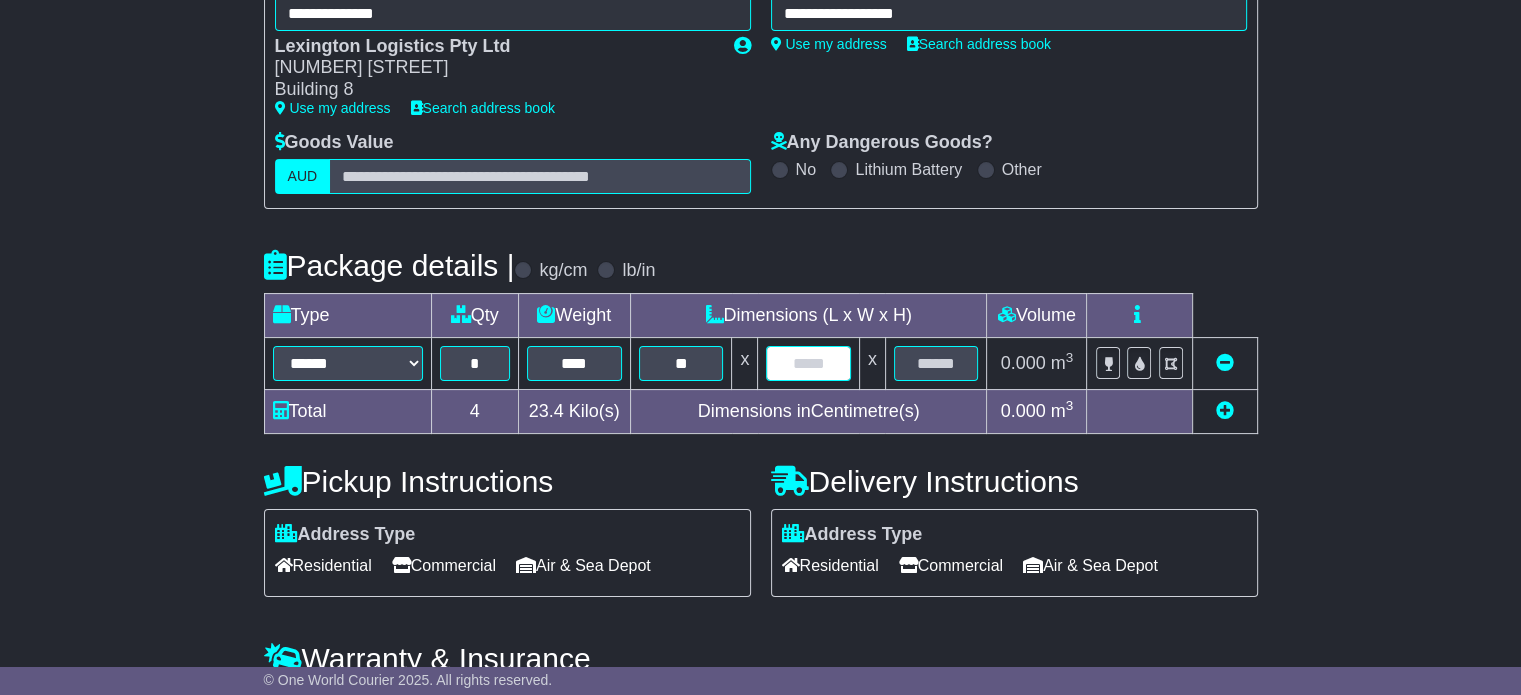 click at bounding box center (681, 363) 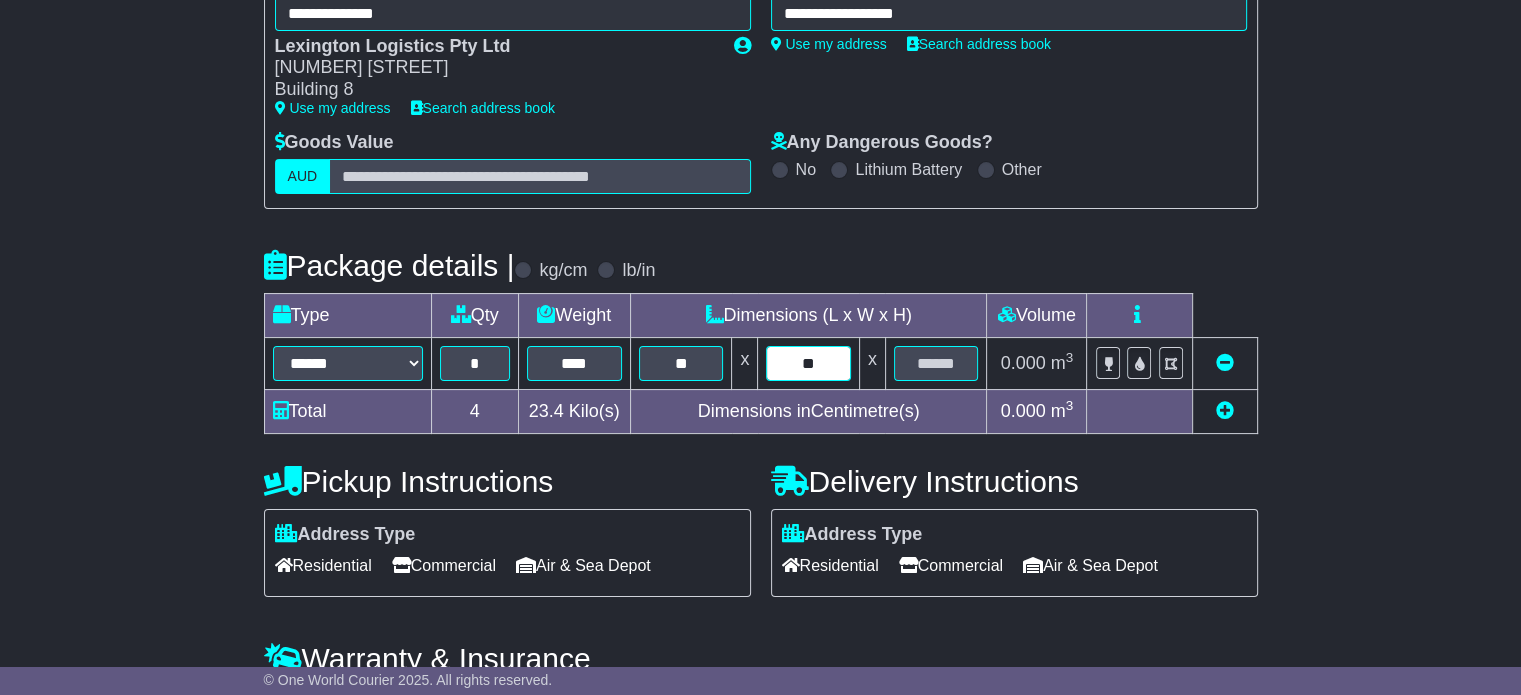 type on "**" 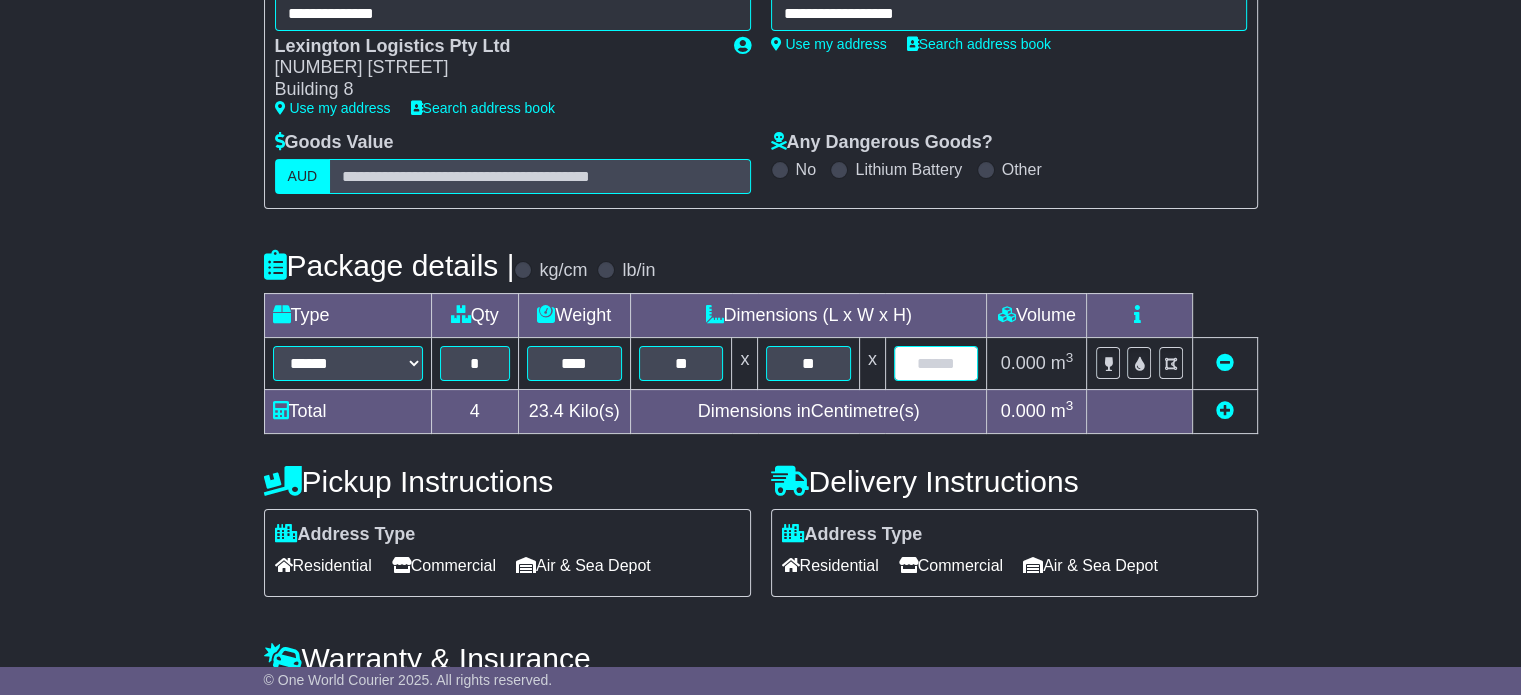 click at bounding box center (681, 363) 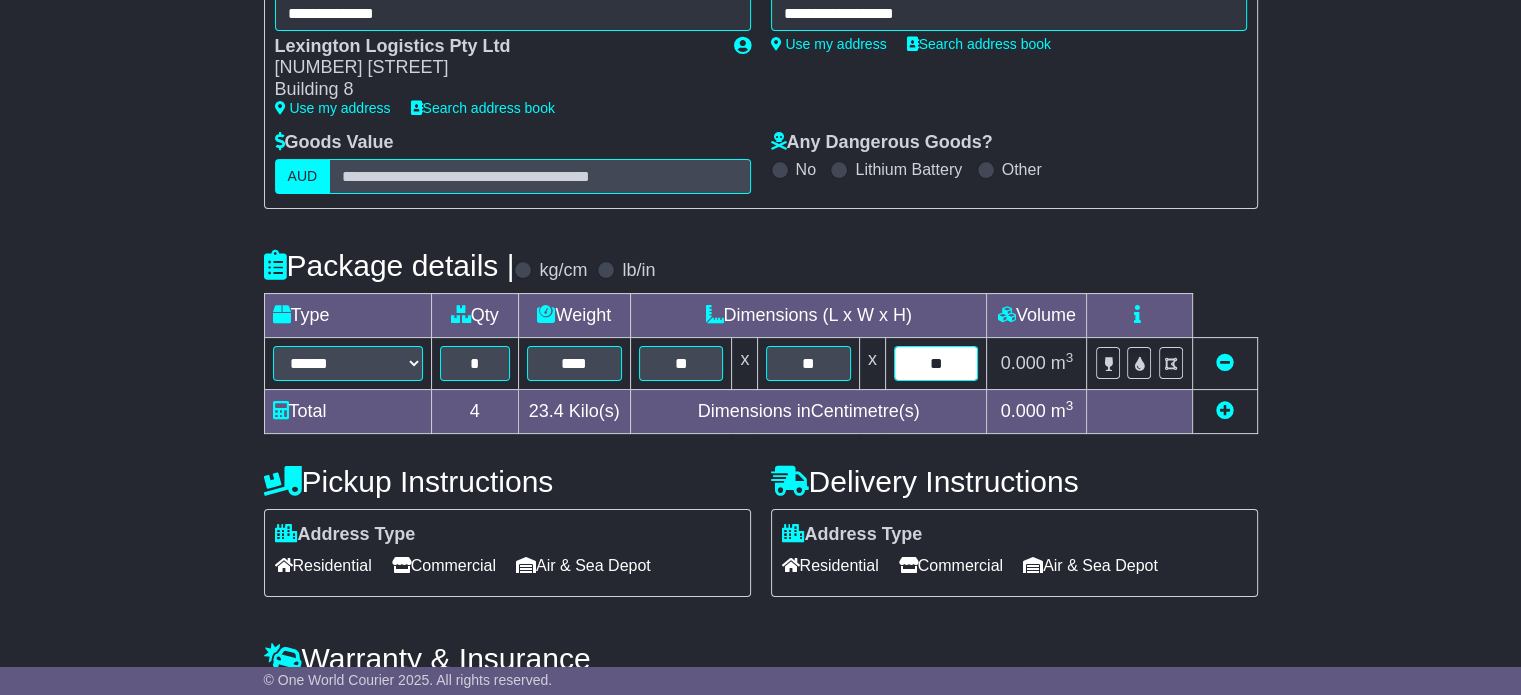 type on "**" 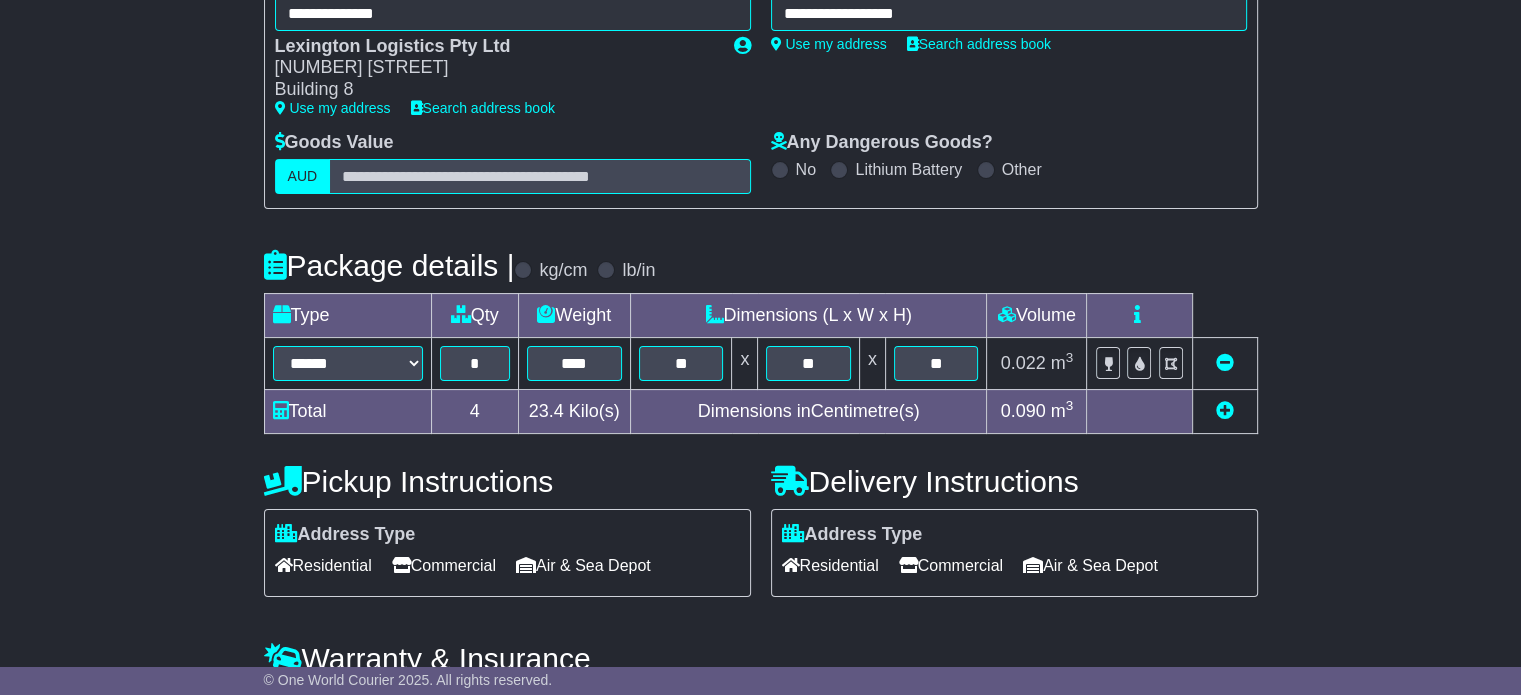click on "**********" at bounding box center (760, 336) 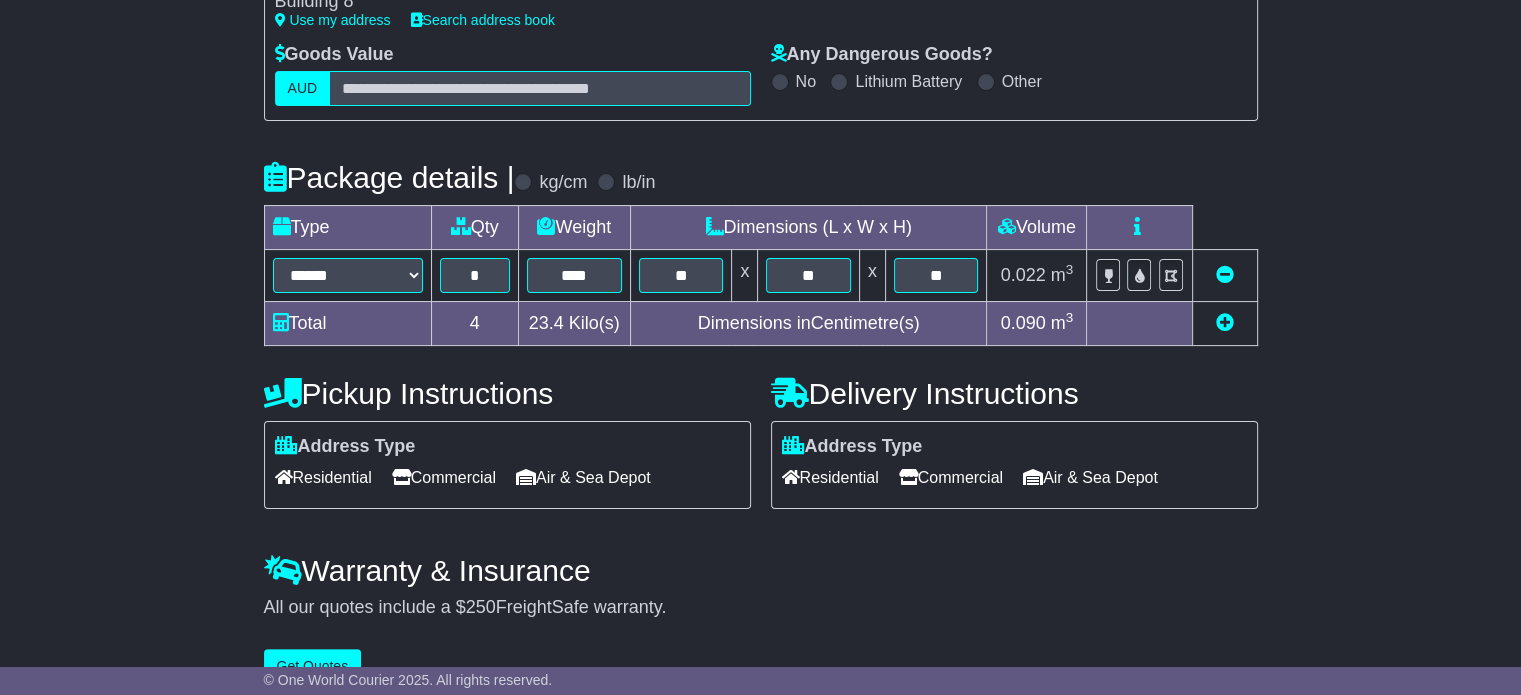 scroll, scrollTop: 400, scrollLeft: 0, axis: vertical 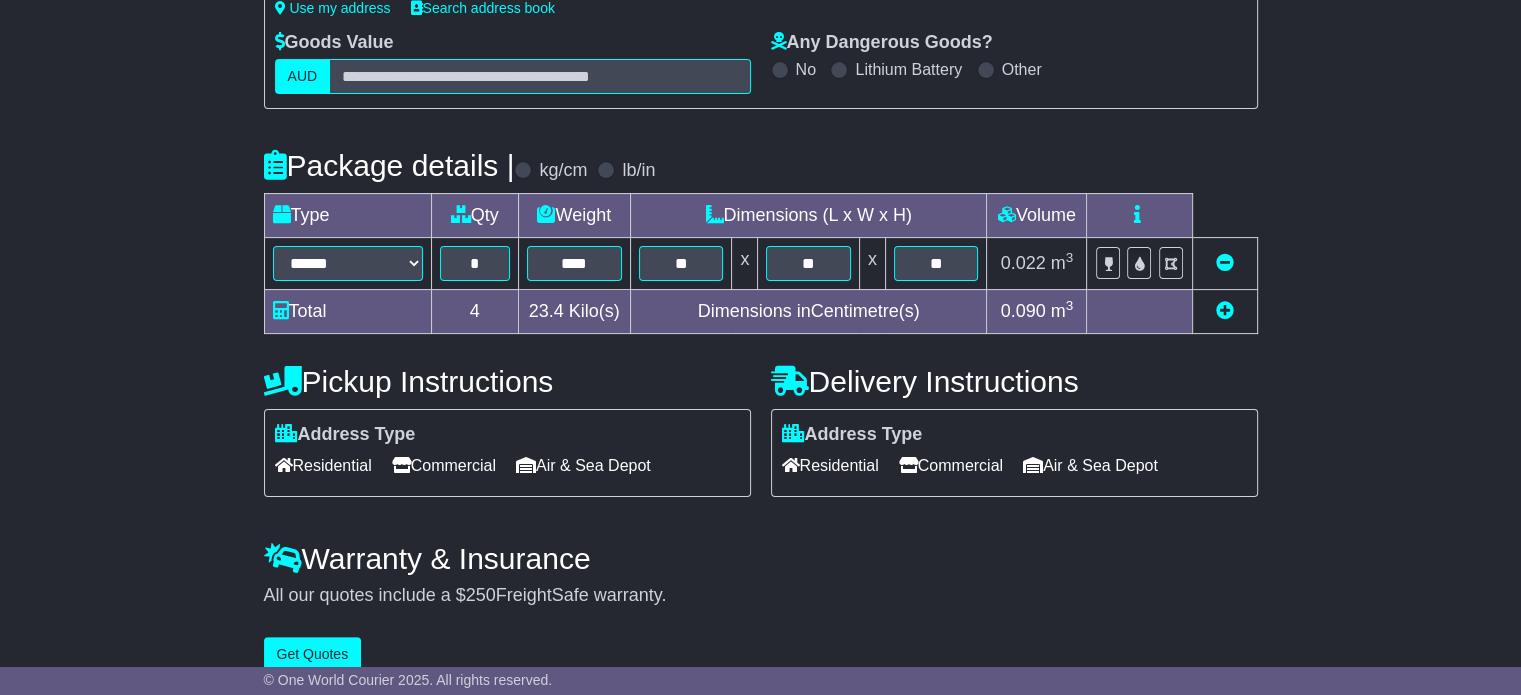 click on "Residential" at bounding box center (830, 465) 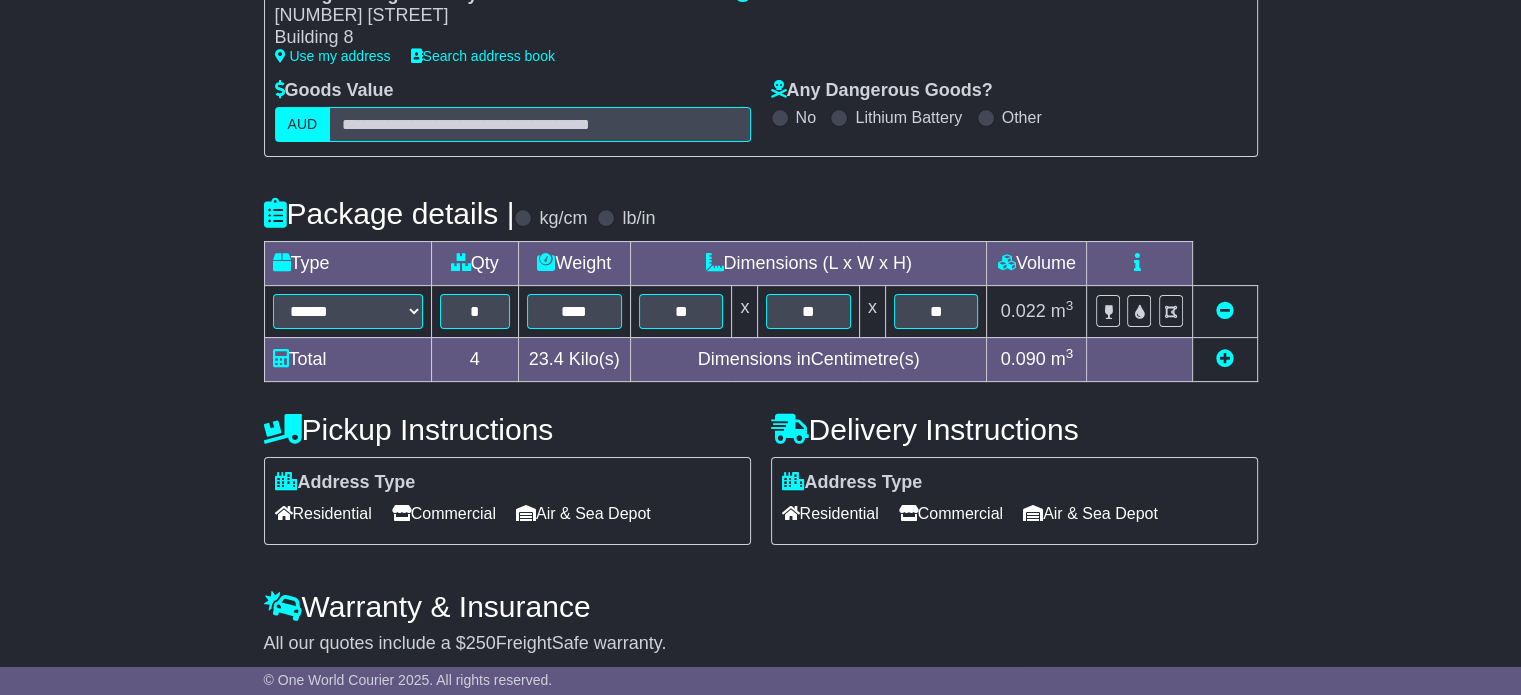 scroll, scrollTop: 400, scrollLeft: 0, axis: vertical 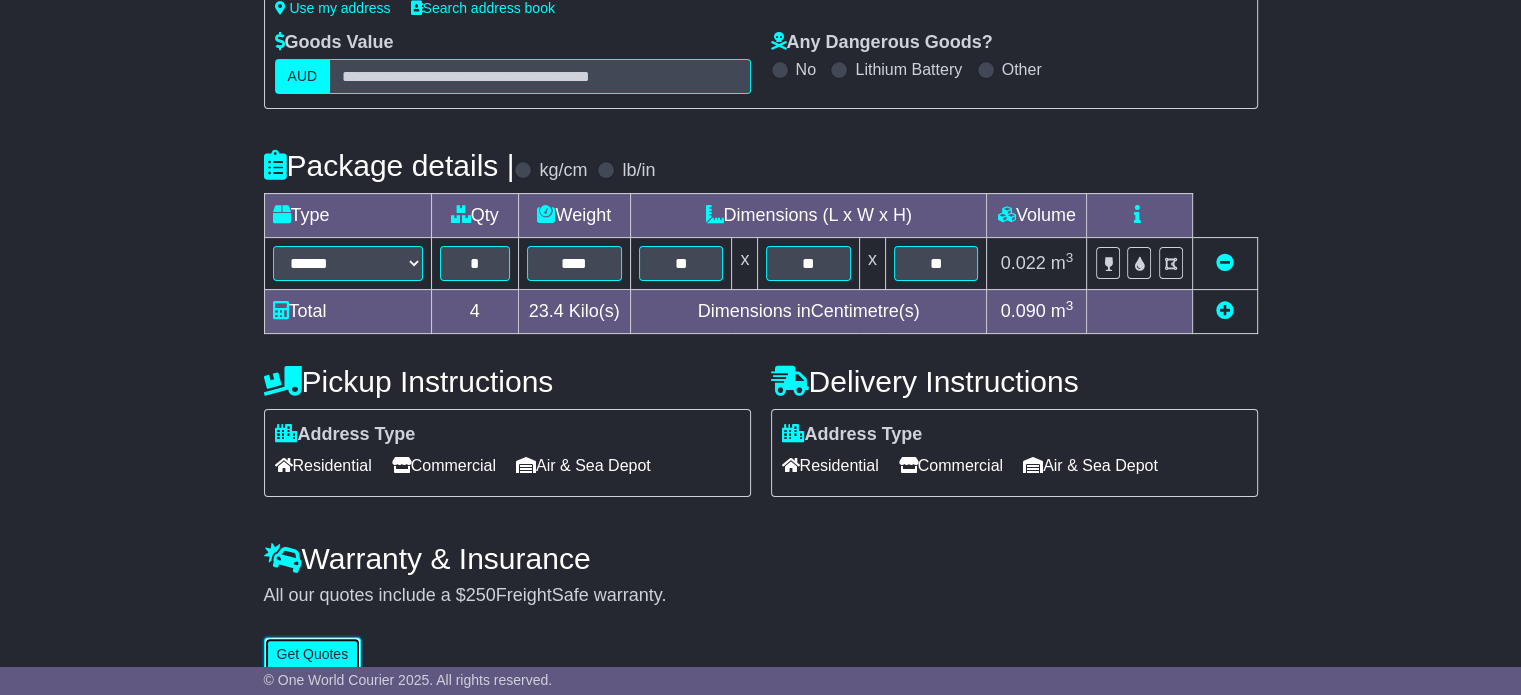 click on "Get Quotes" at bounding box center [313, 654] 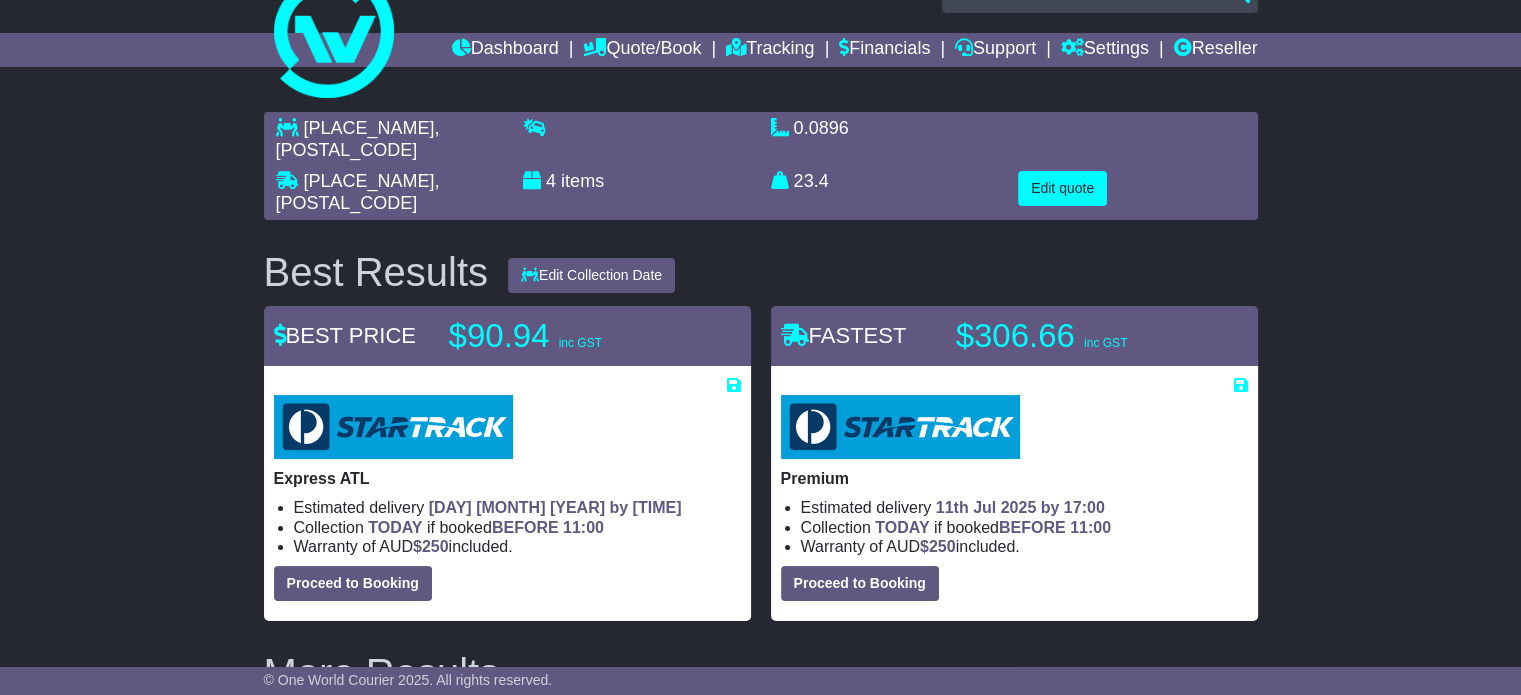 scroll, scrollTop: 0, scrollLeft: 0, axis: both 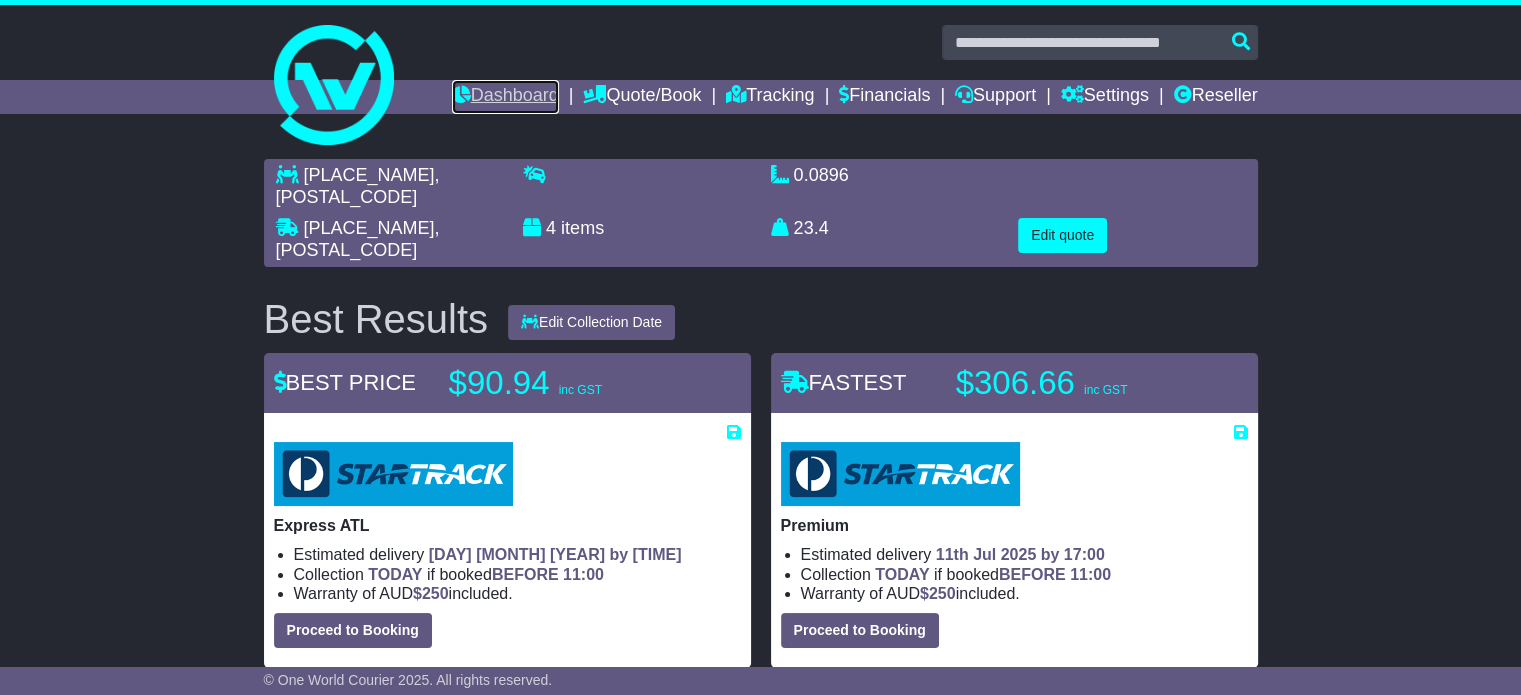 click at bounding box center [461, 94] 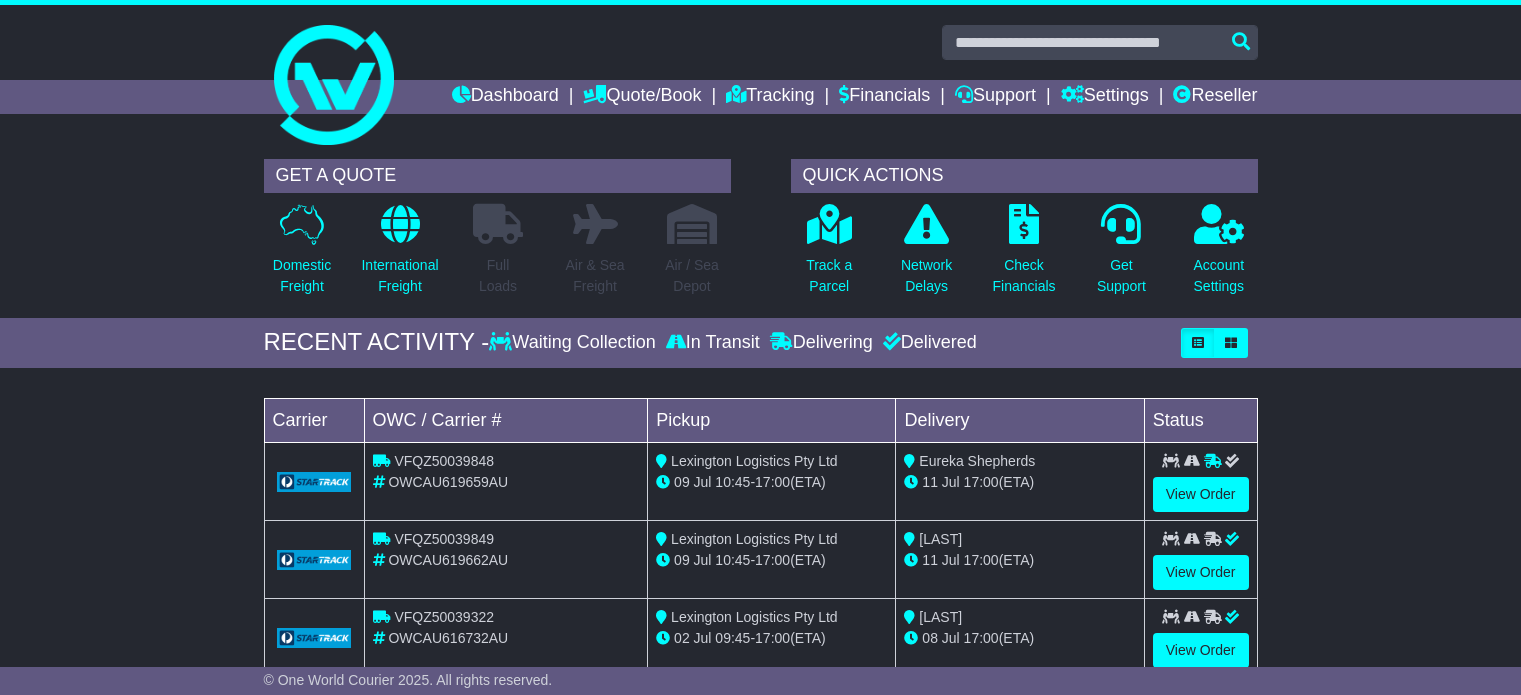 scroll, scrollTop: 0, scrollLeft: 0, axis: both 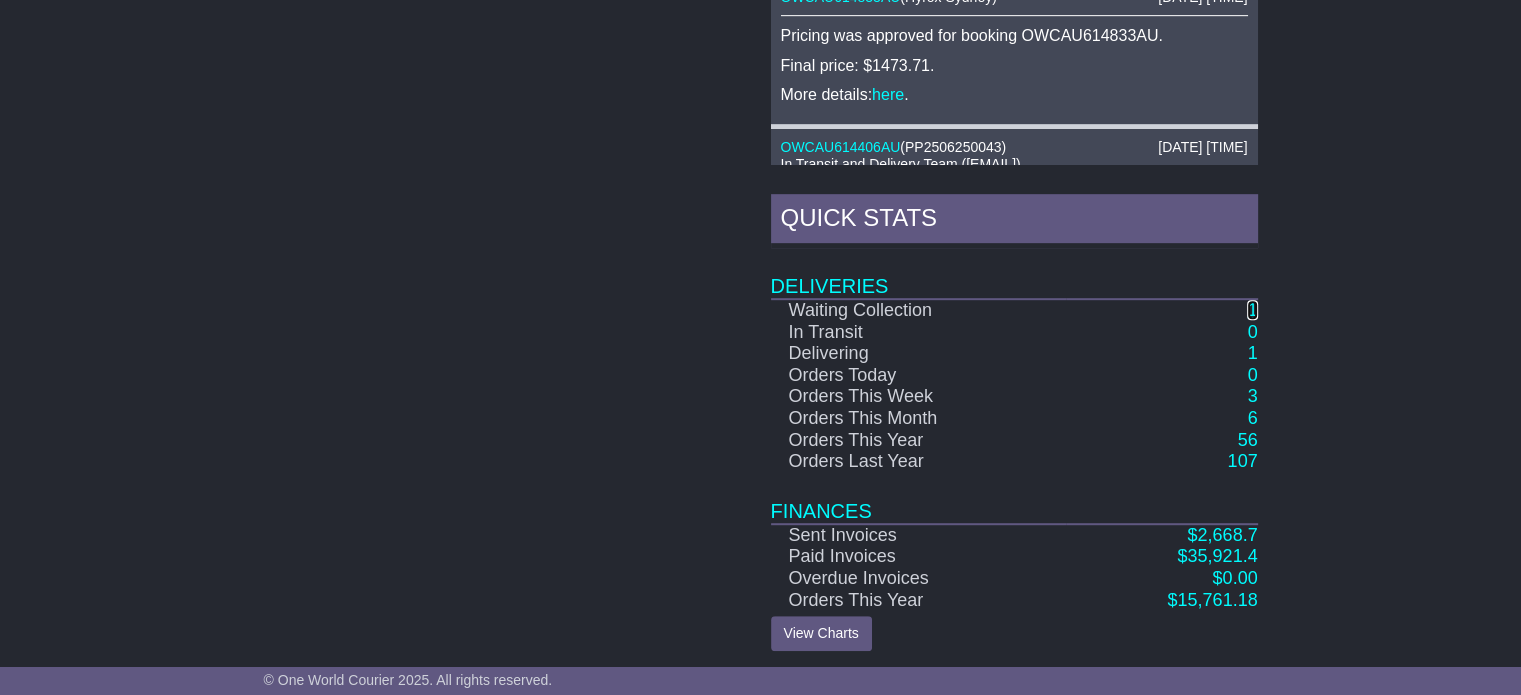 click on "1" at bounding box center [1252, 310] 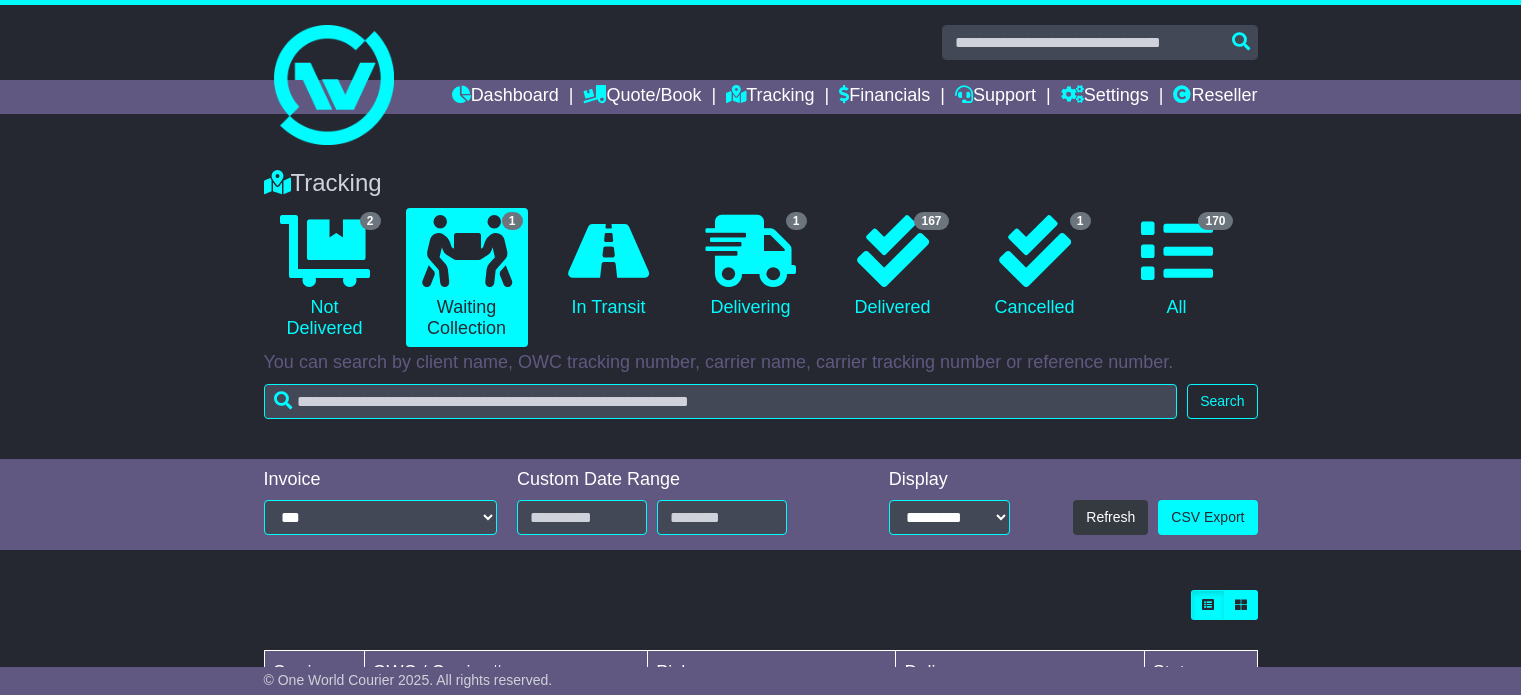 scroll, scrollTop: 0, scrollLeft: 0, axis: both 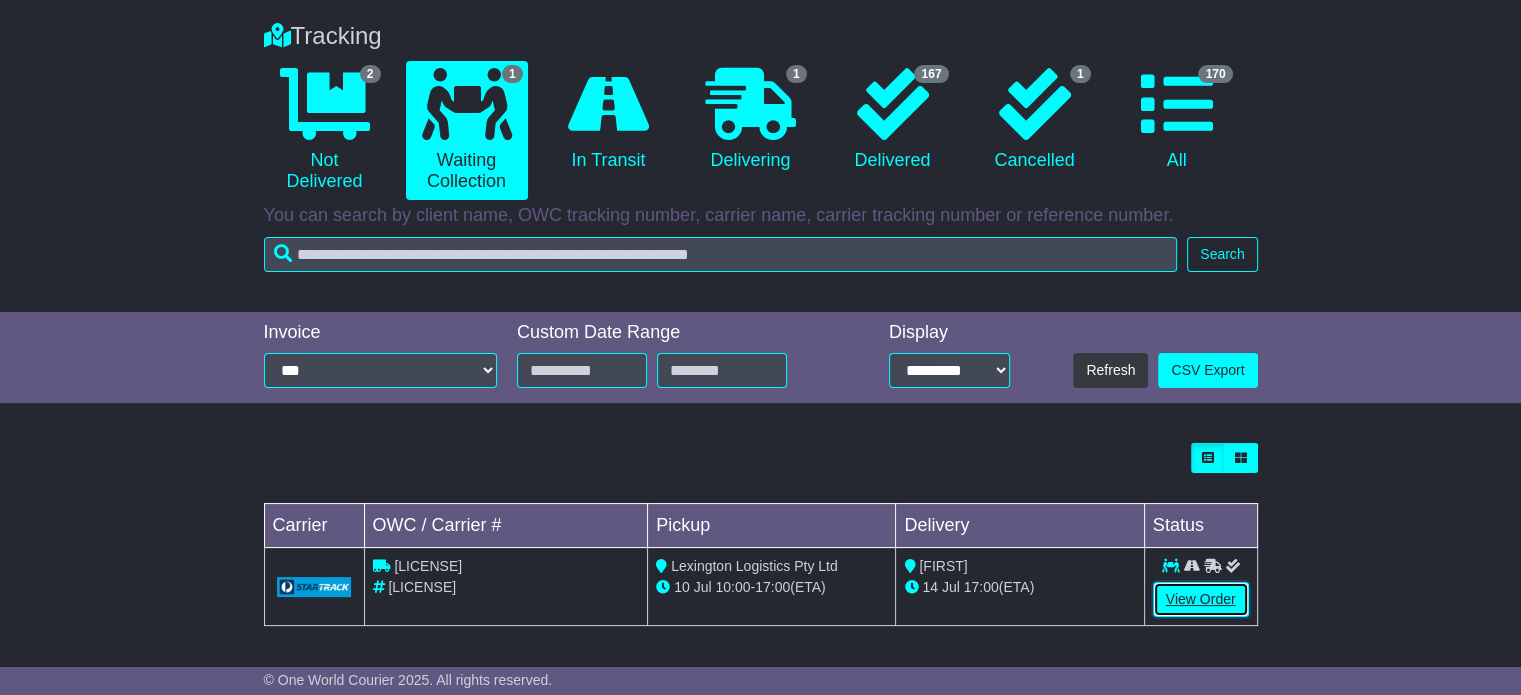 click on "View Order" at bounding box center [1201, 599] 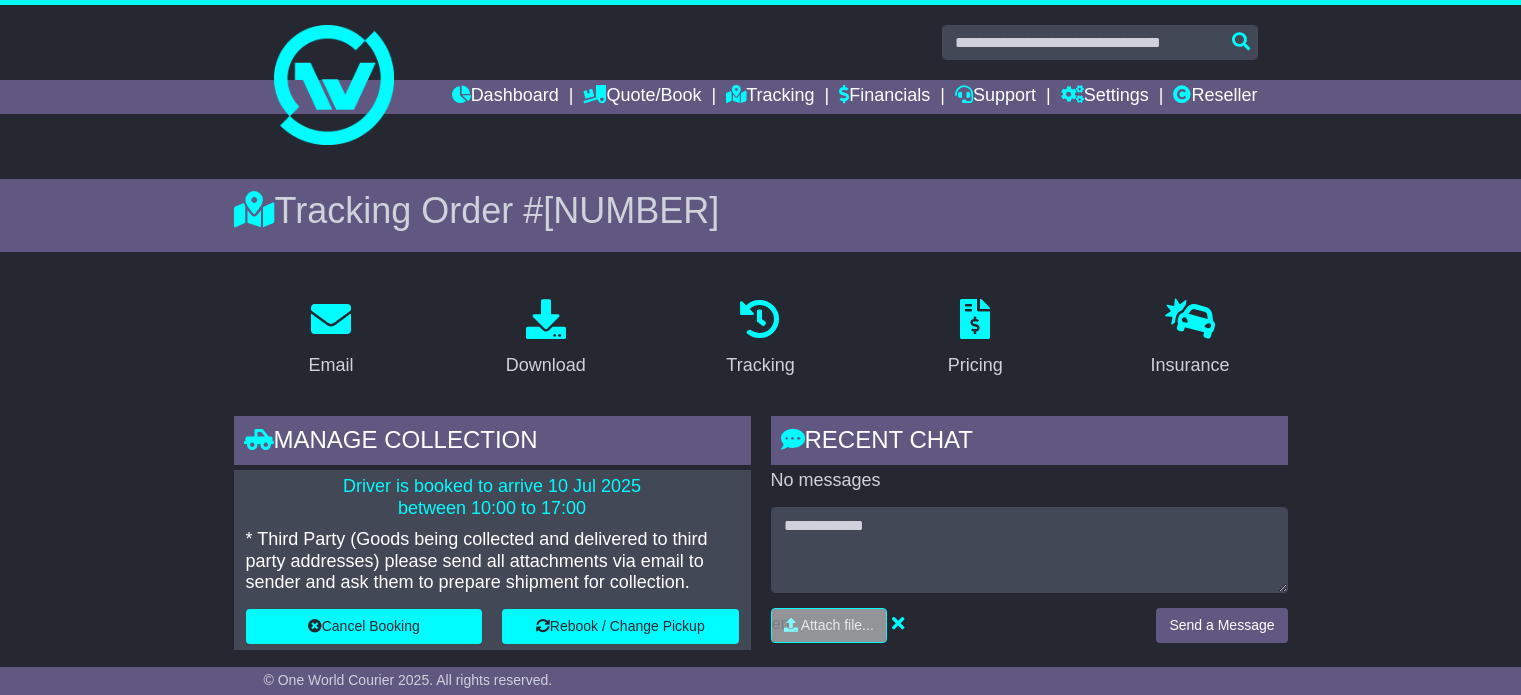 scroll, scrollTop: 0, scrollLeft: 0, axis: both 